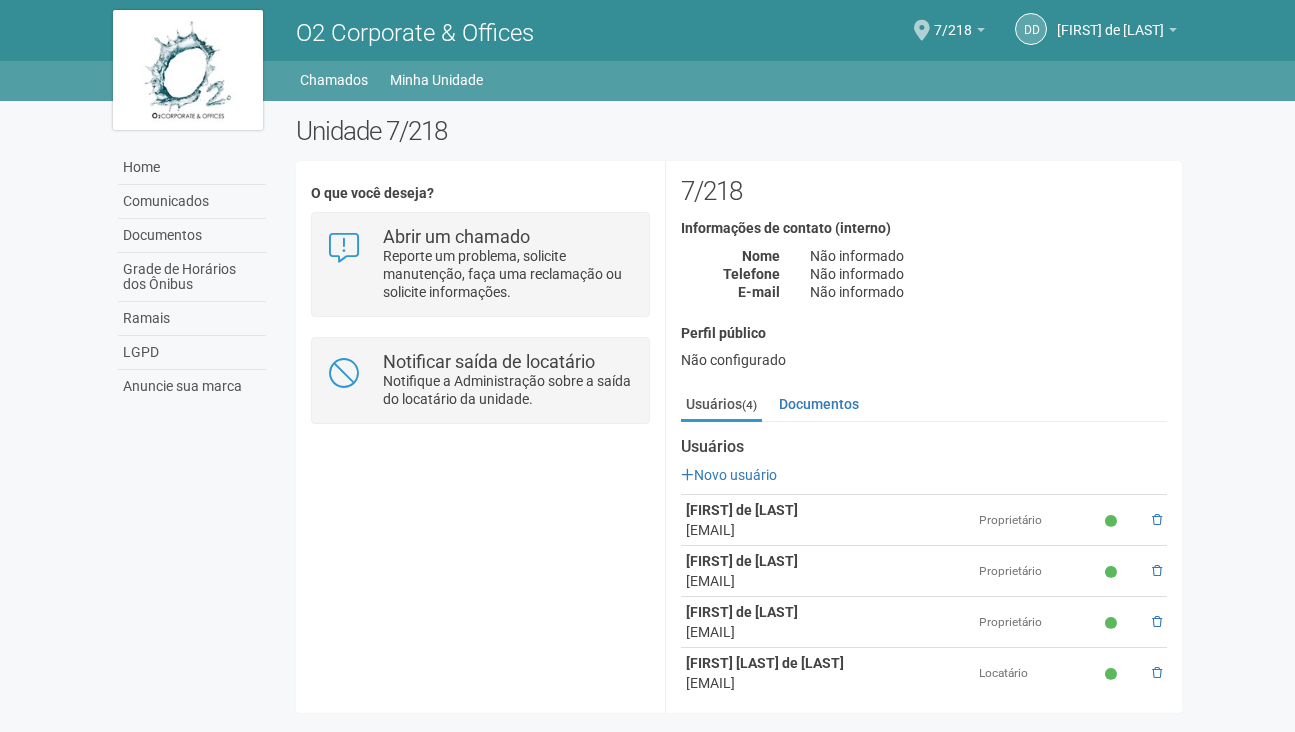 scroll, scrollTop: 0, scrollLeft: 0, axis: both 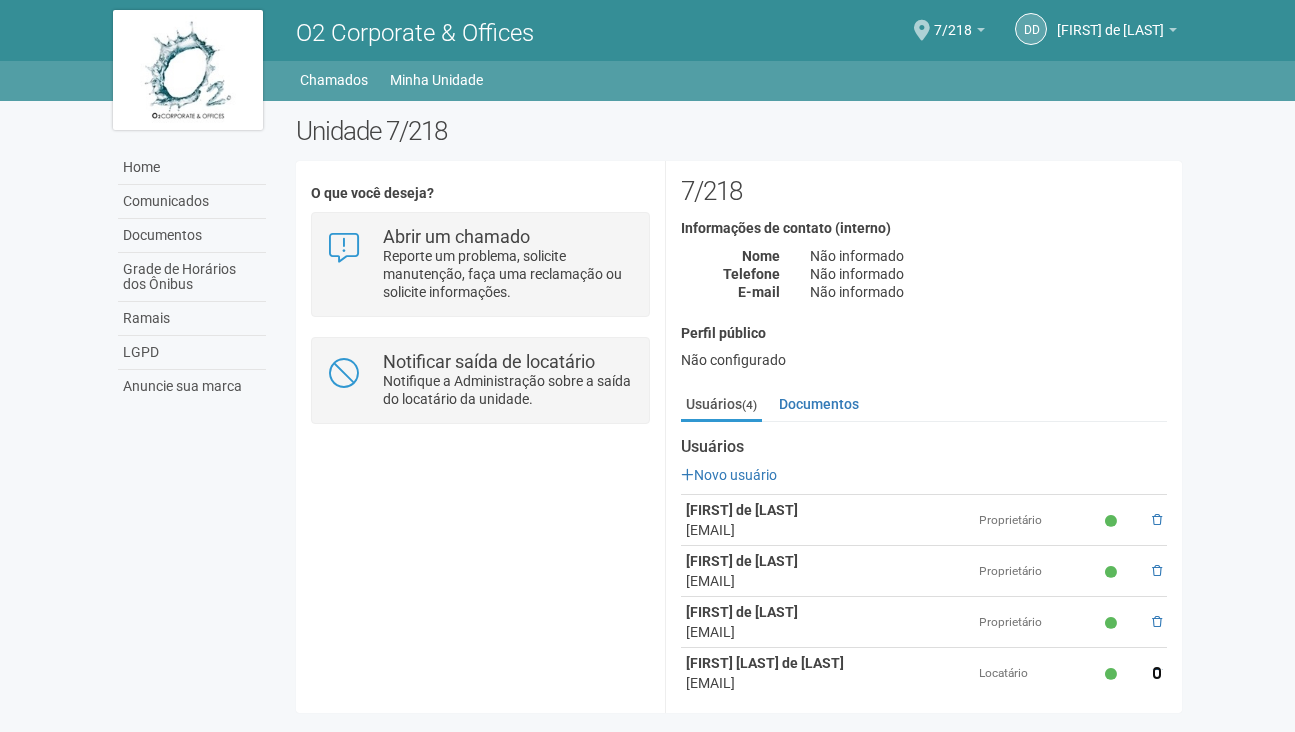 click at bounding box center (1157, 673) 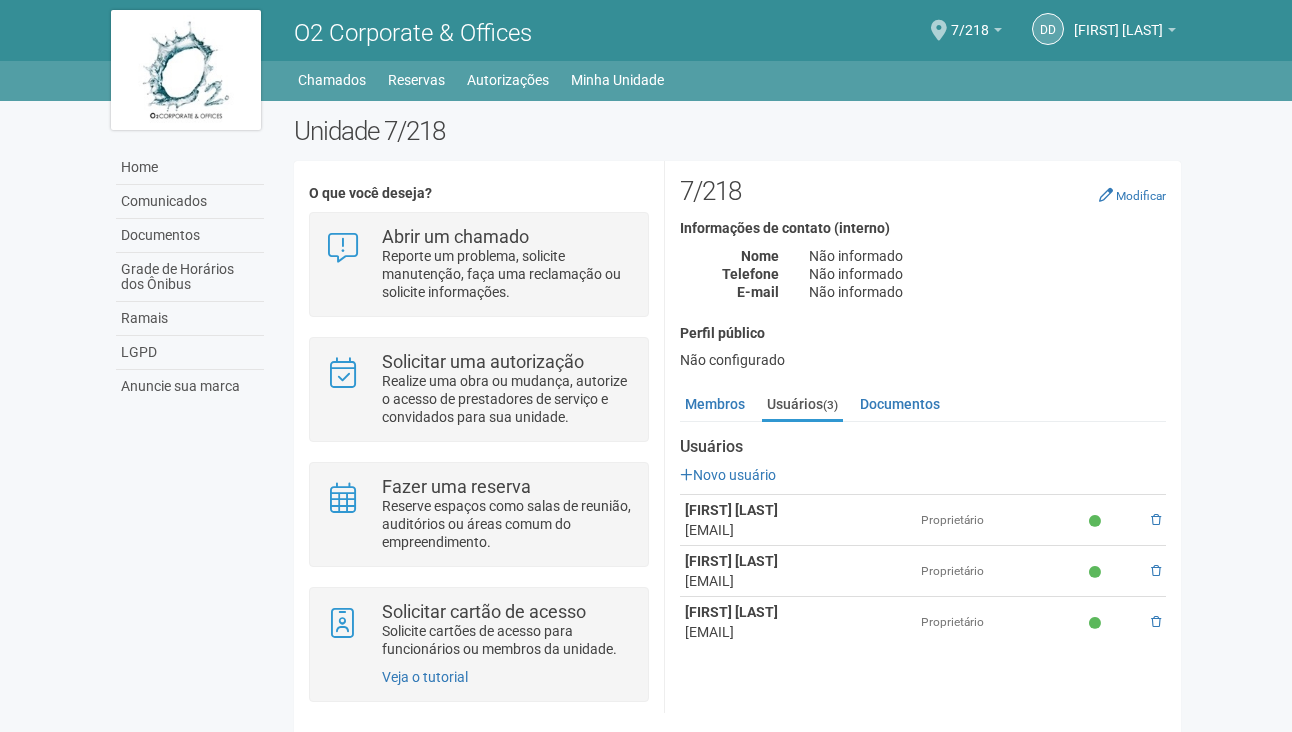 scroll, scrollTop: 17, scrollLeft: 0, axis: vertical 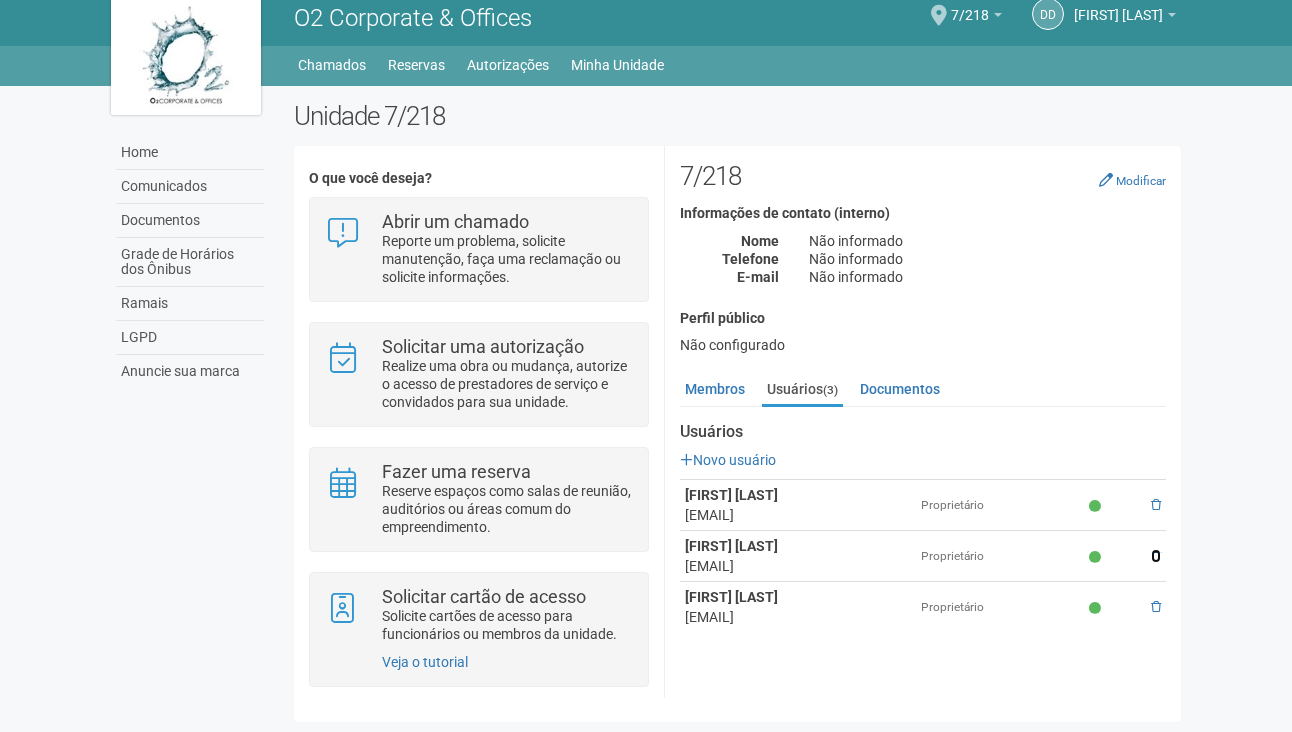 click at bounding box center [1156, 556] 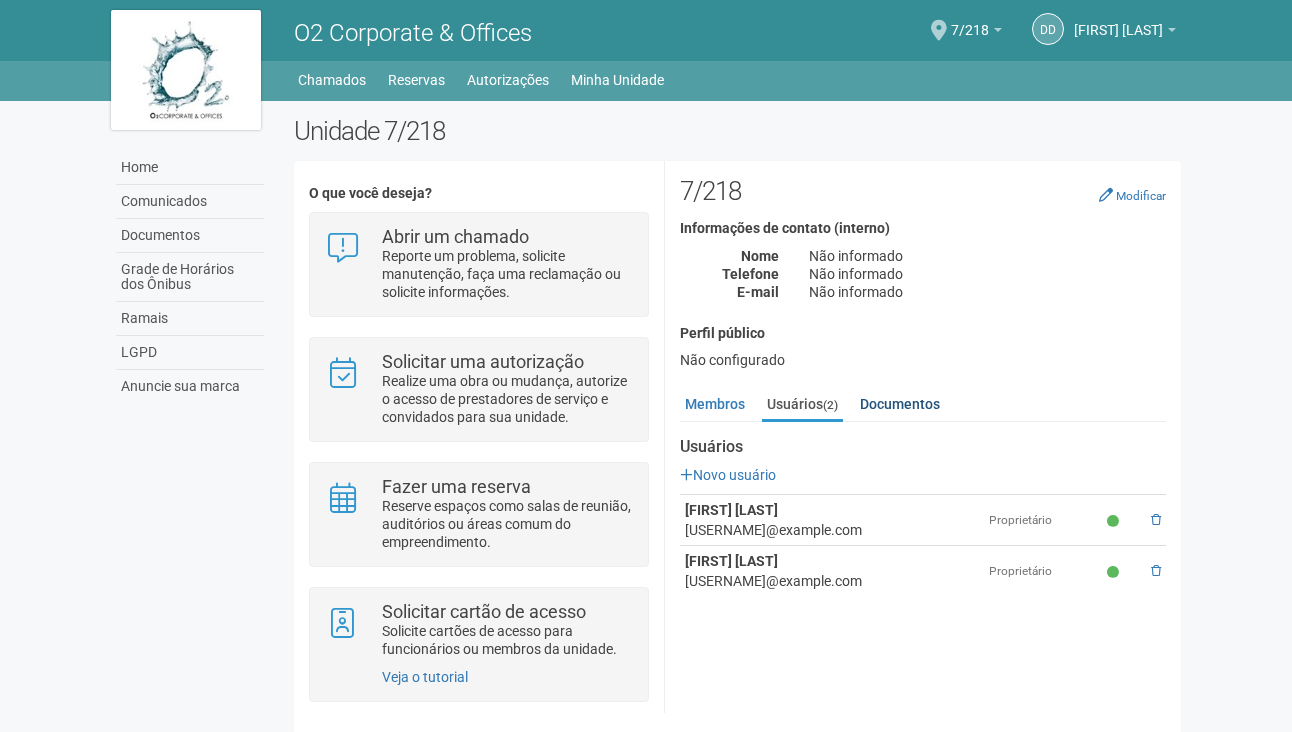 scroll, scrollTop: 17, scrollLeft: 0, axis: vertical 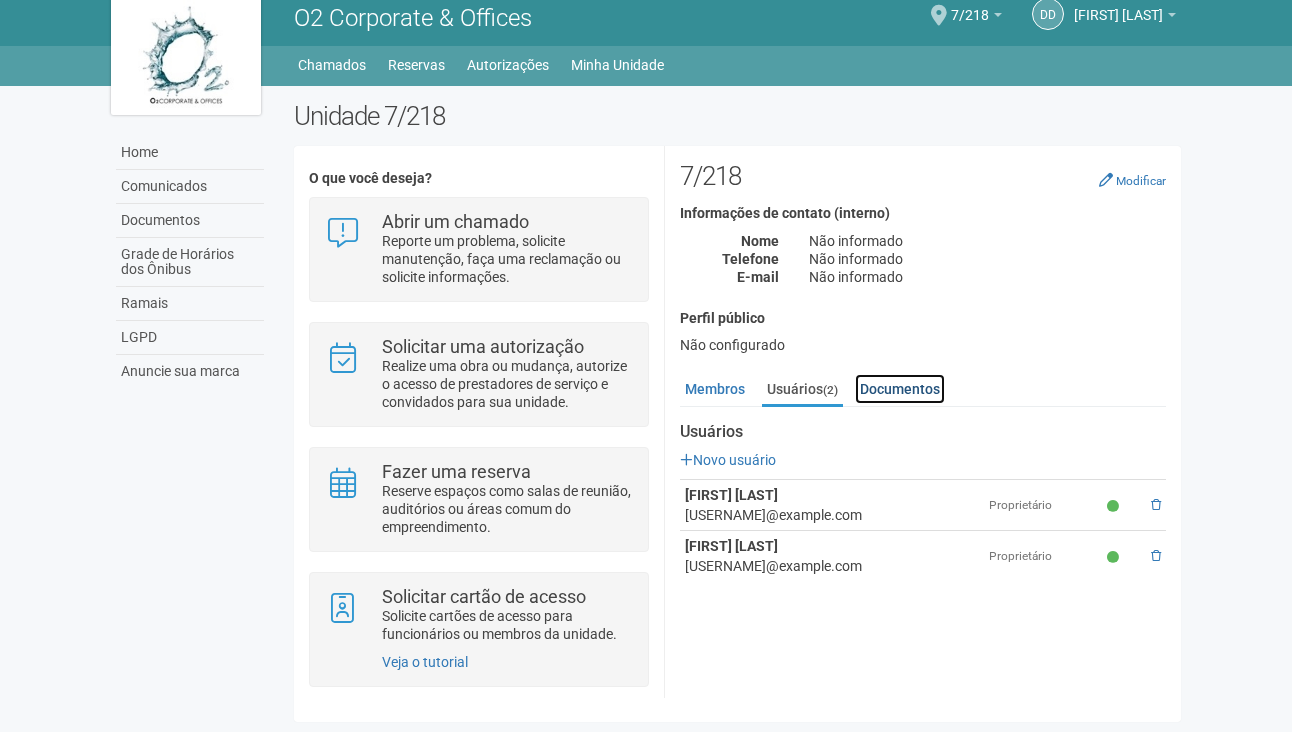 click on "Documentos" at bounding box center [900, 389] 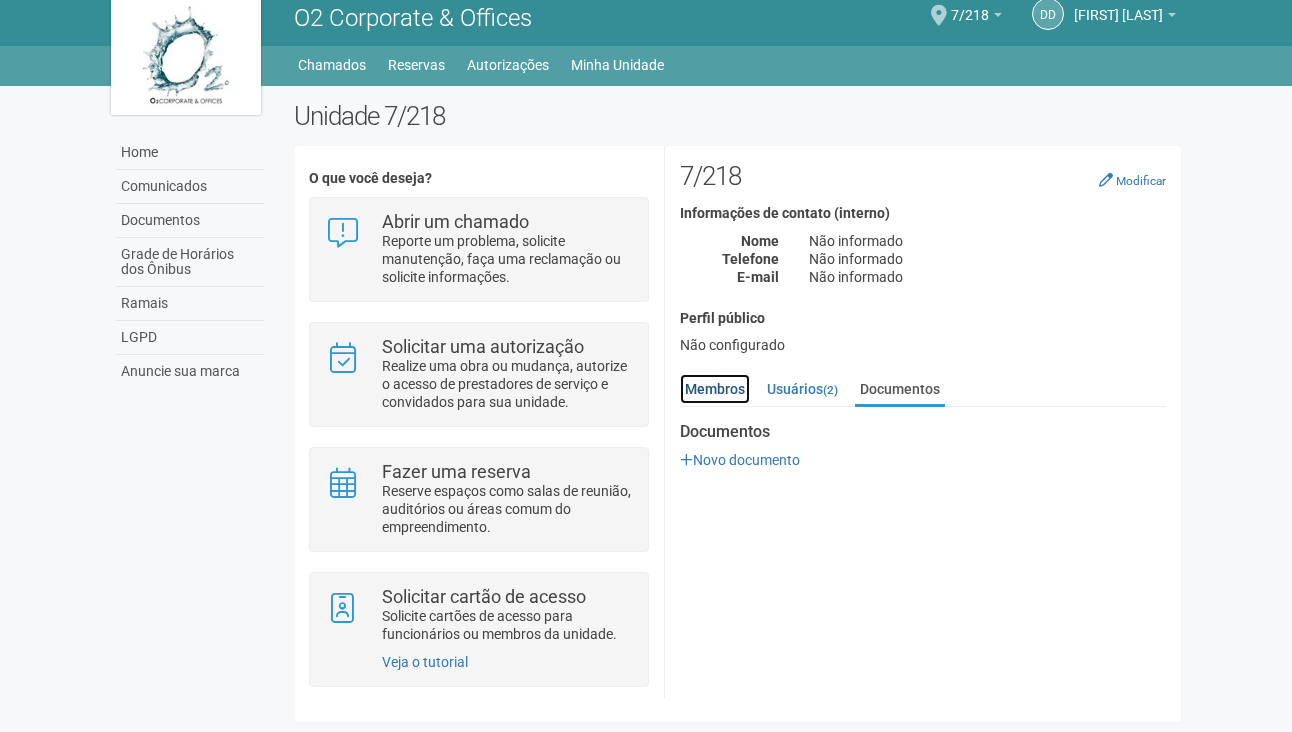 click on "Membros" at bounding box center [715, 389] 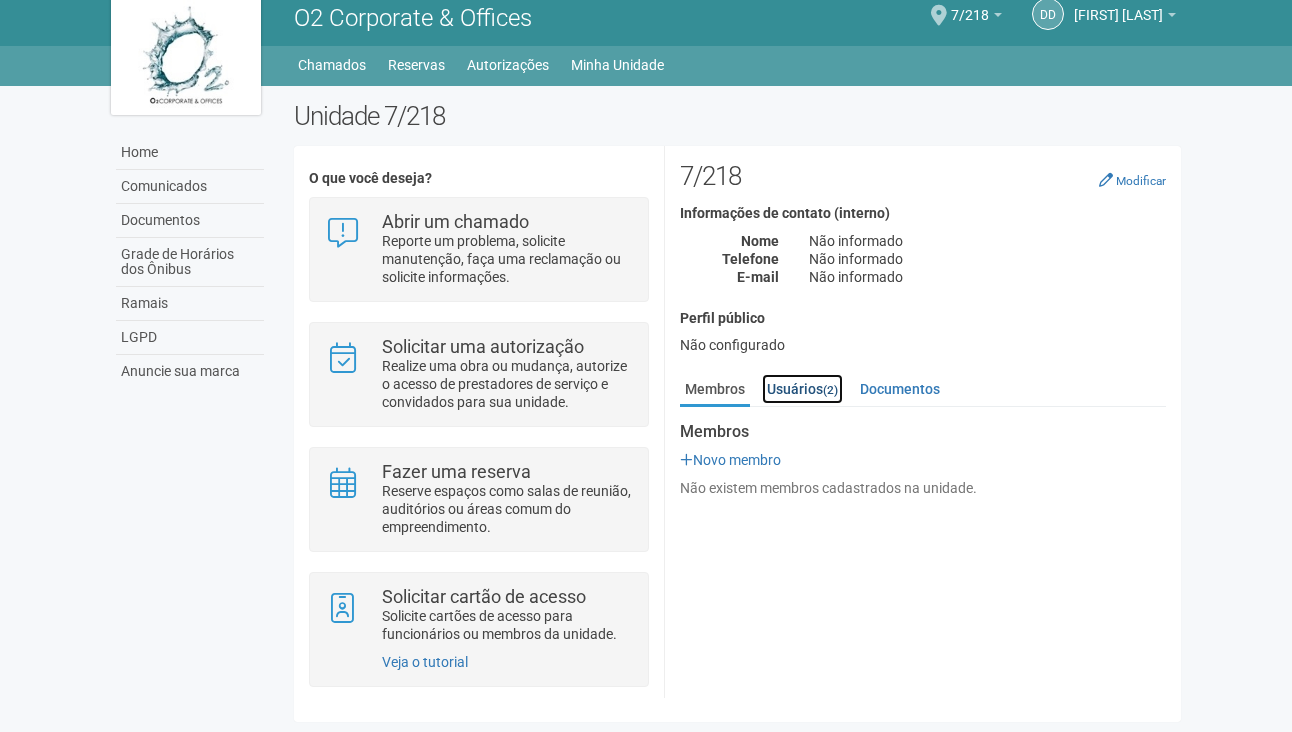 click on "Usuários
(2)" at bounding box center [802, 389] 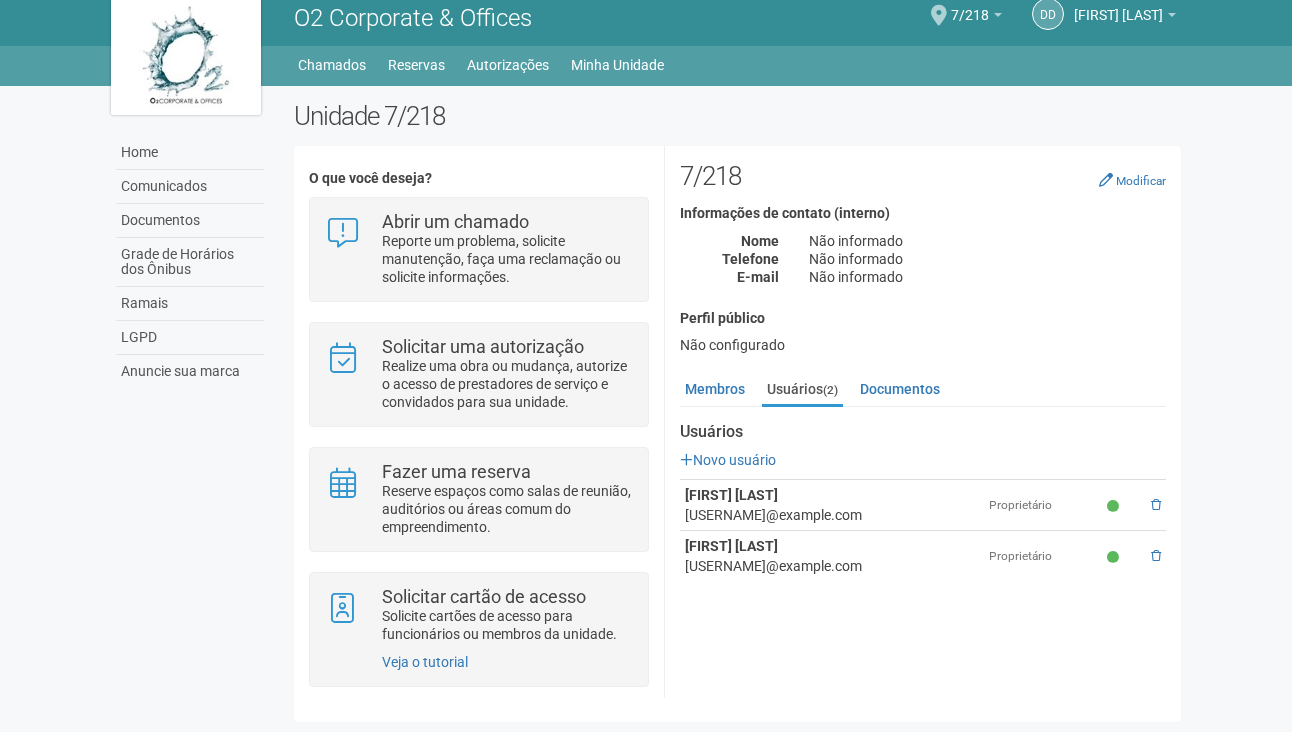 click on "[EMAIL]" at bounding box center [832, 515] 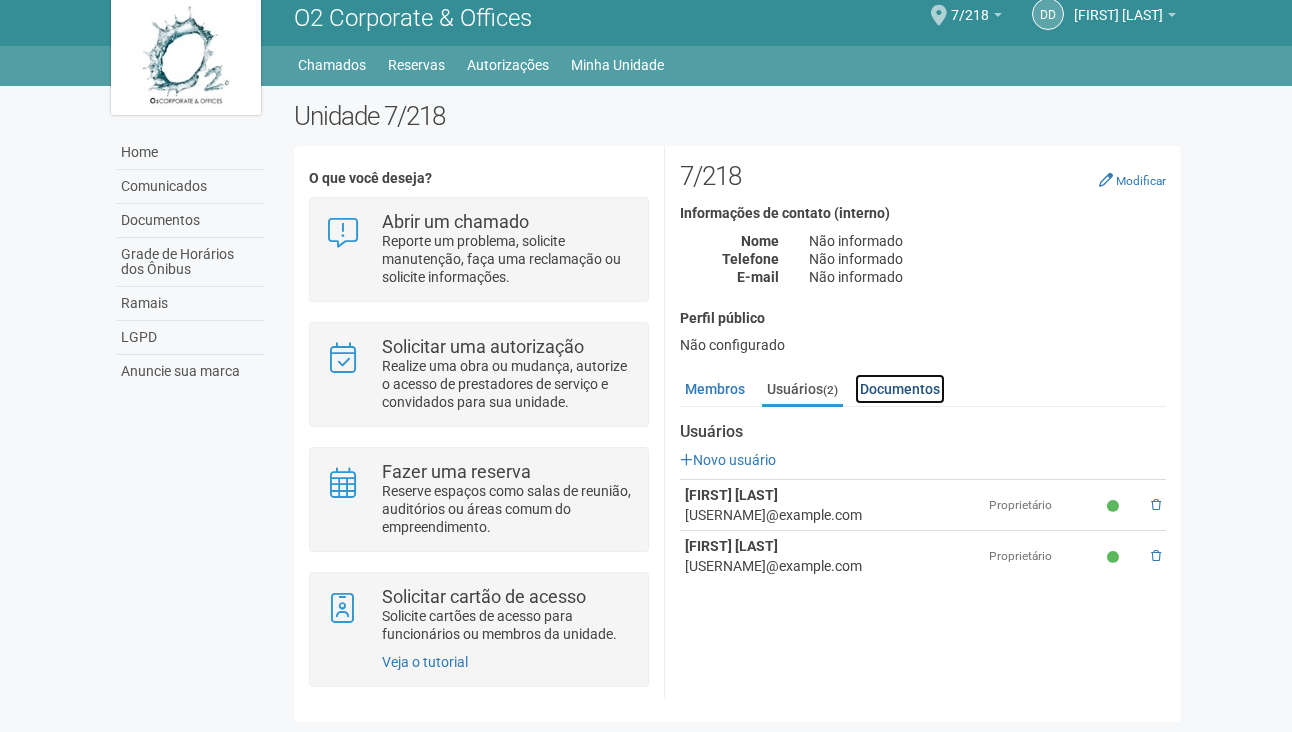 click on "Documentos" at bounding box center [900, 389] 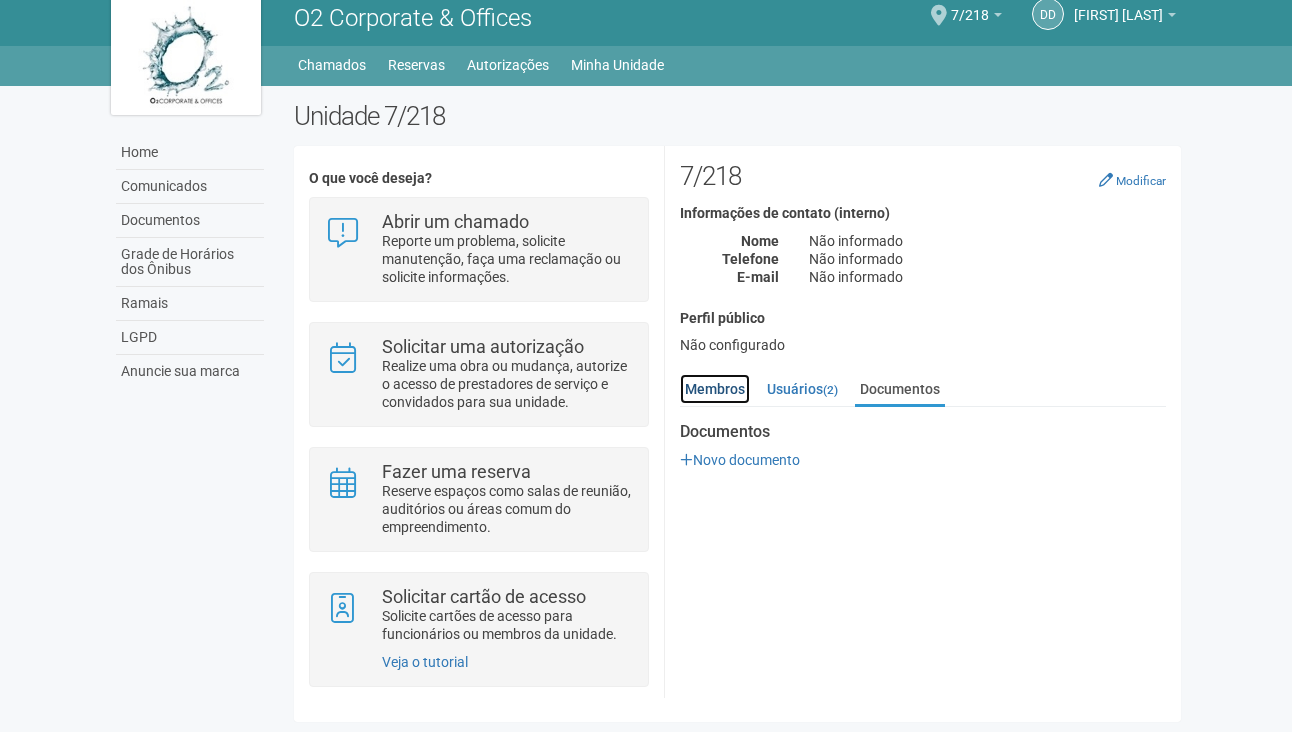 click on "Membros" at bounding box center [715, 389] 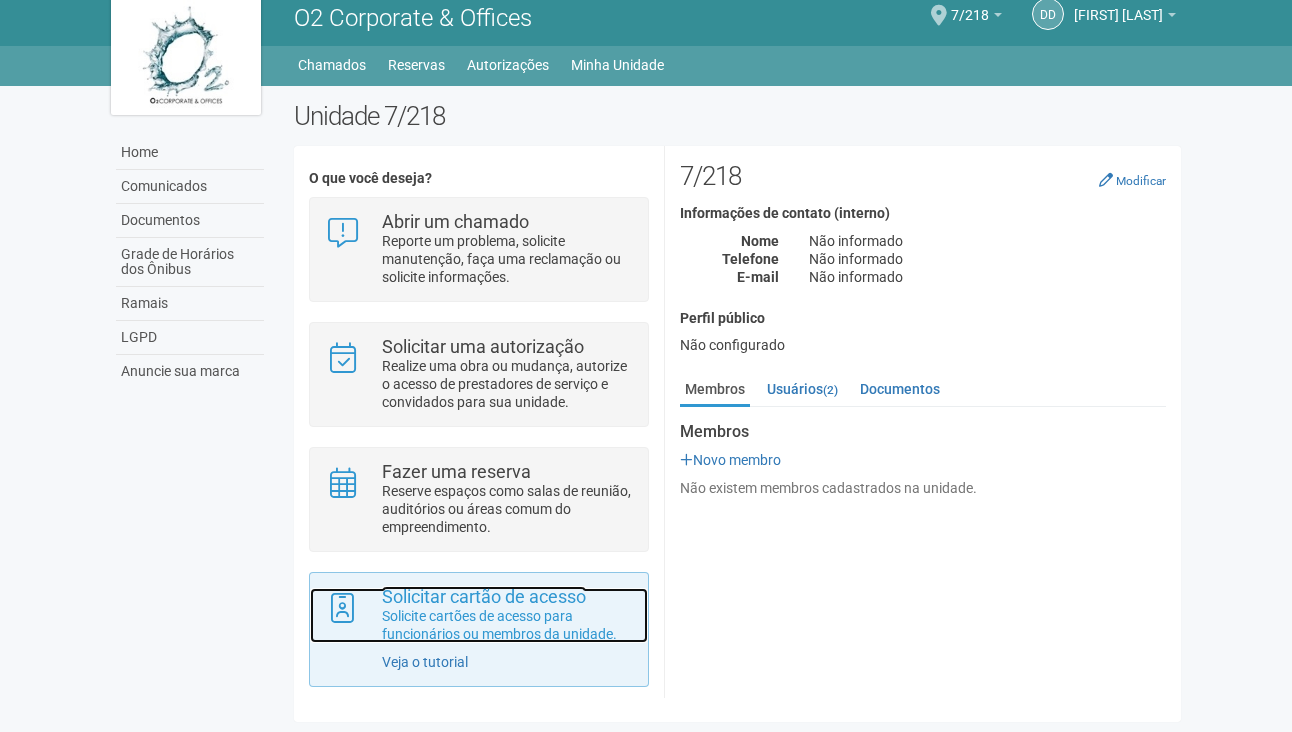click on "Solicite cartões de acesso para funcionários ou membros da unidade." at bounding box center [507, 625] 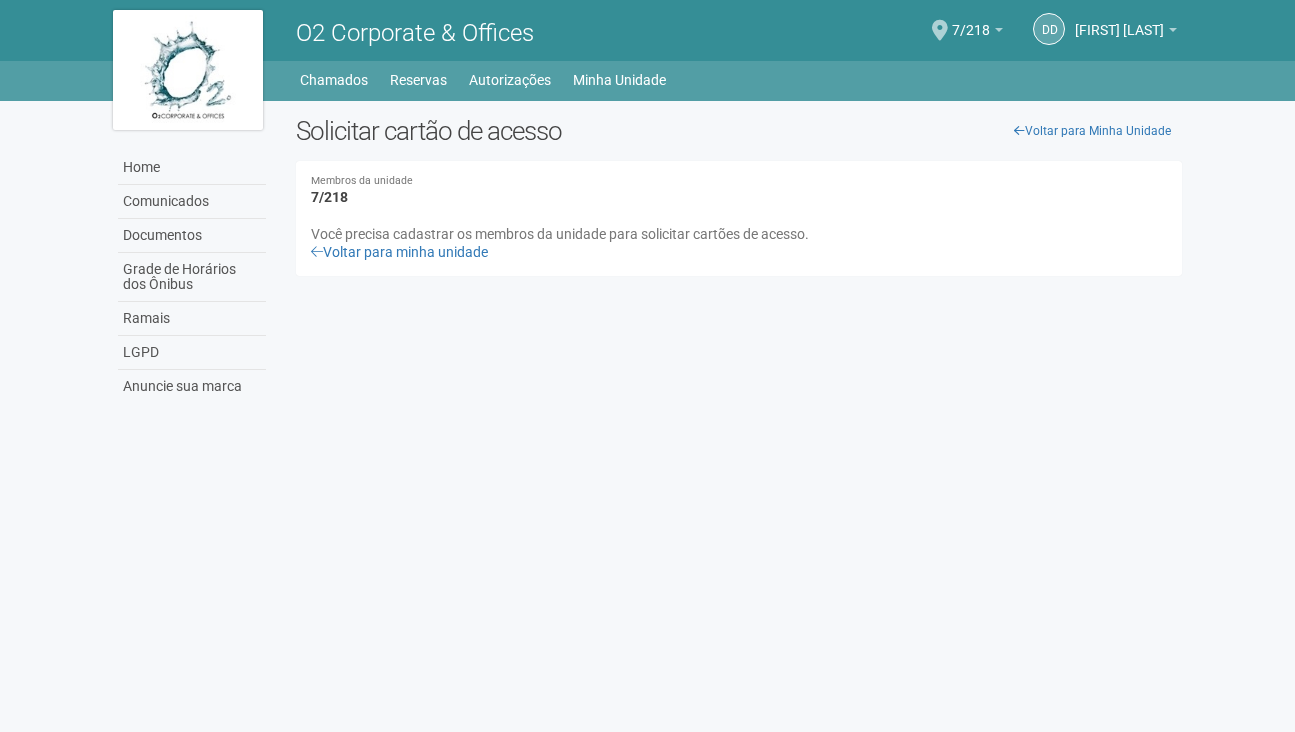 scroll, scrollTop: 0, scrollLeft: 0, axis: both 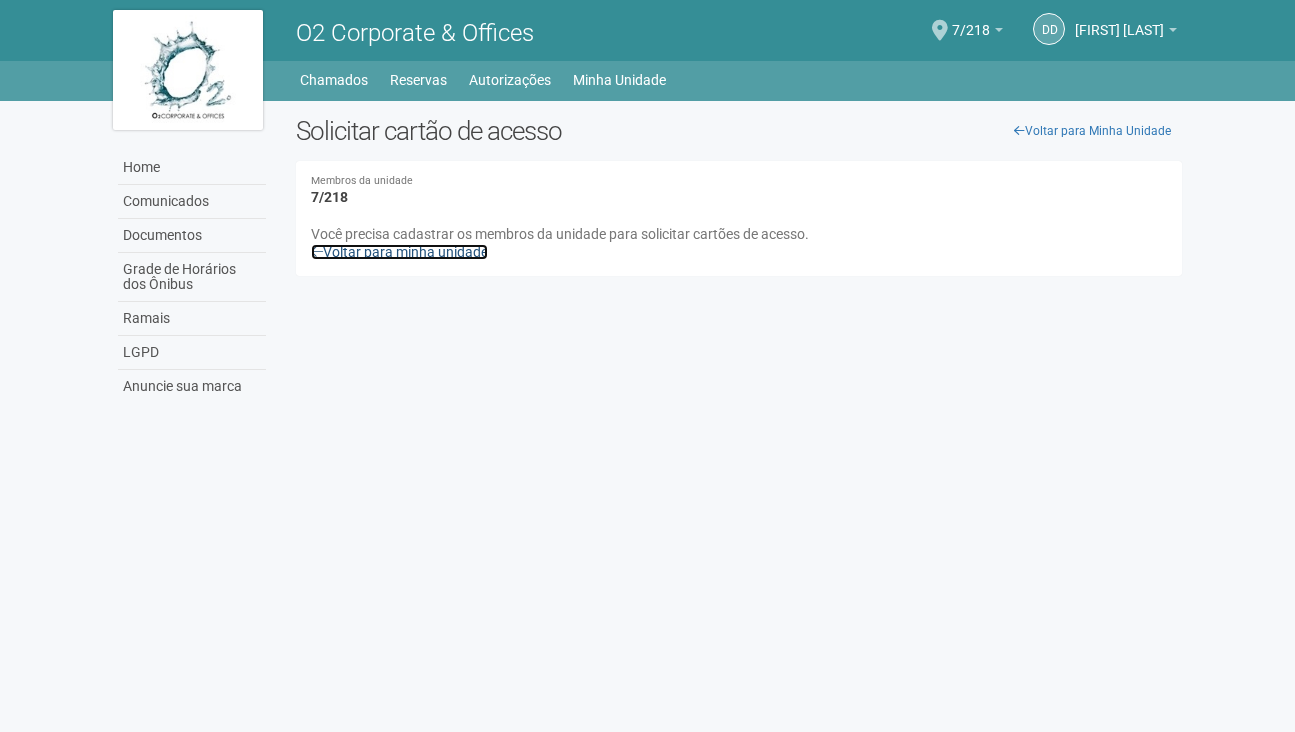 click on "Voltar para minha unidade" at bounding box center (399, 252) 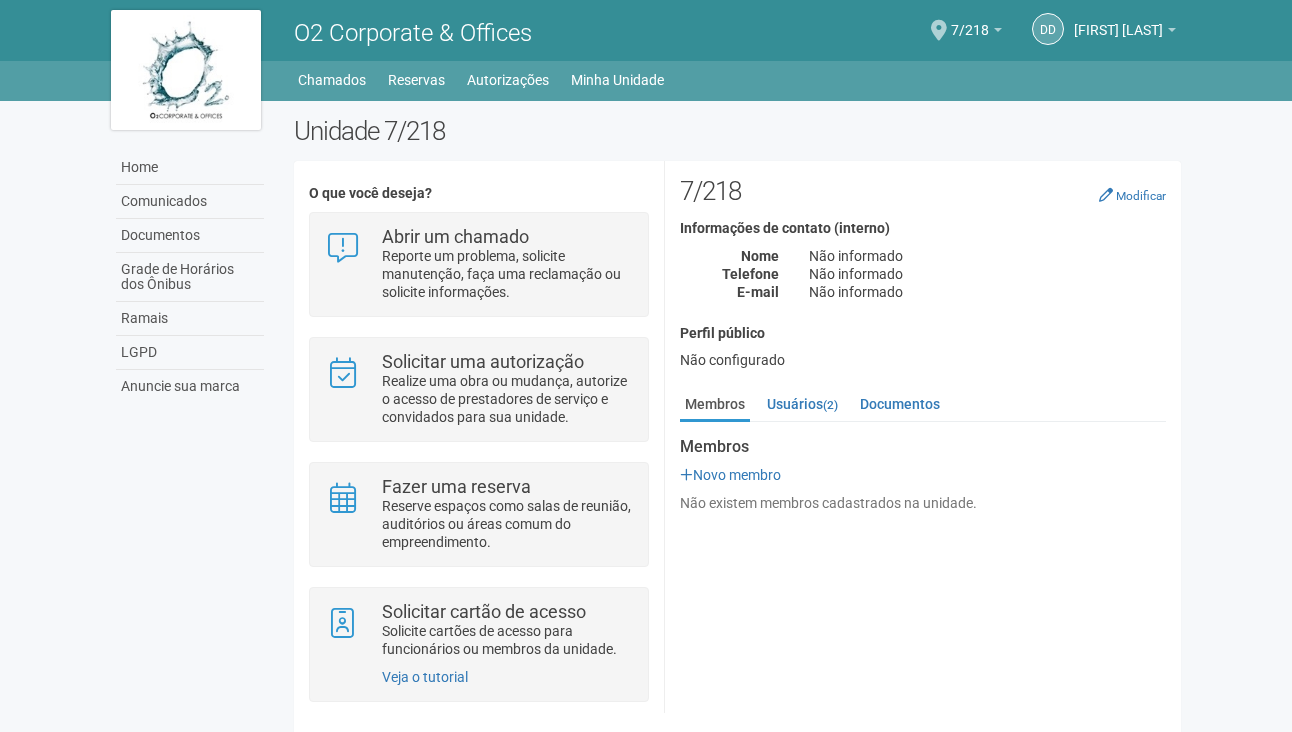 scroll, scrollTop: 17, scrollLeft: 0, axis: vertical 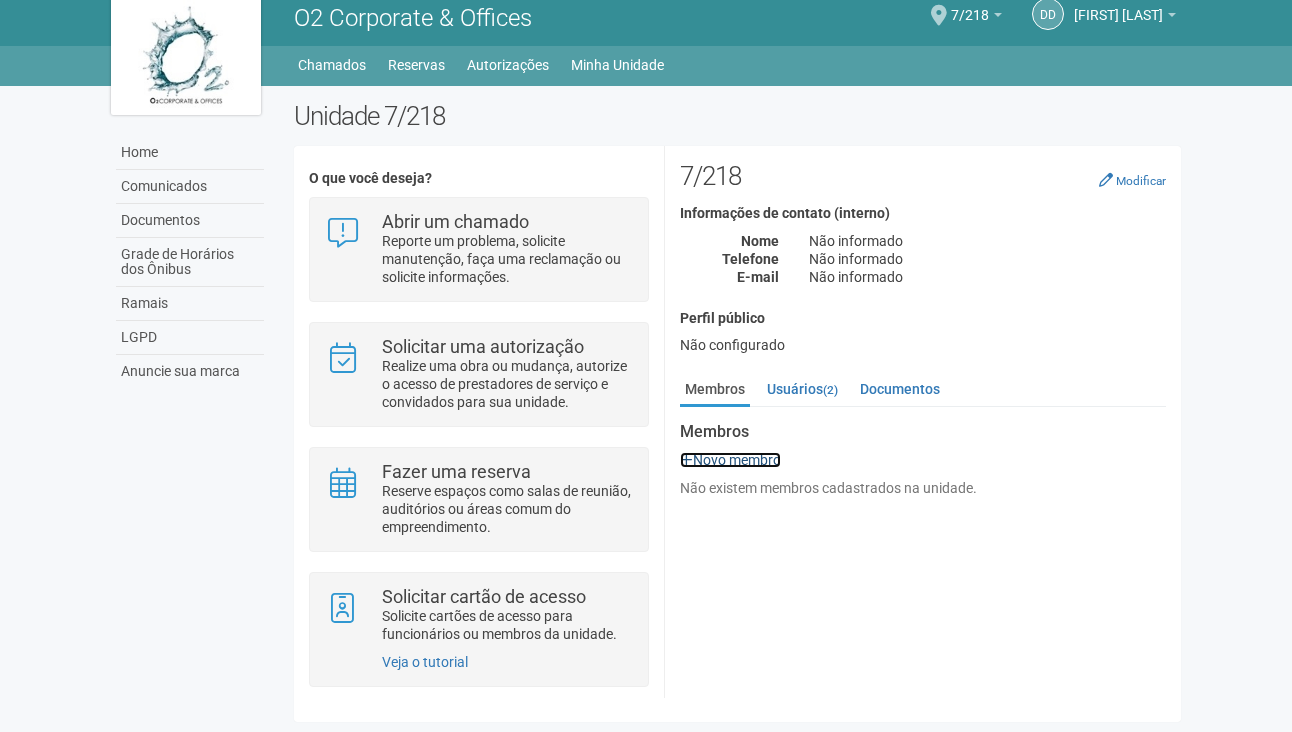click on "Novo membro" at bounding box center (730, 460) 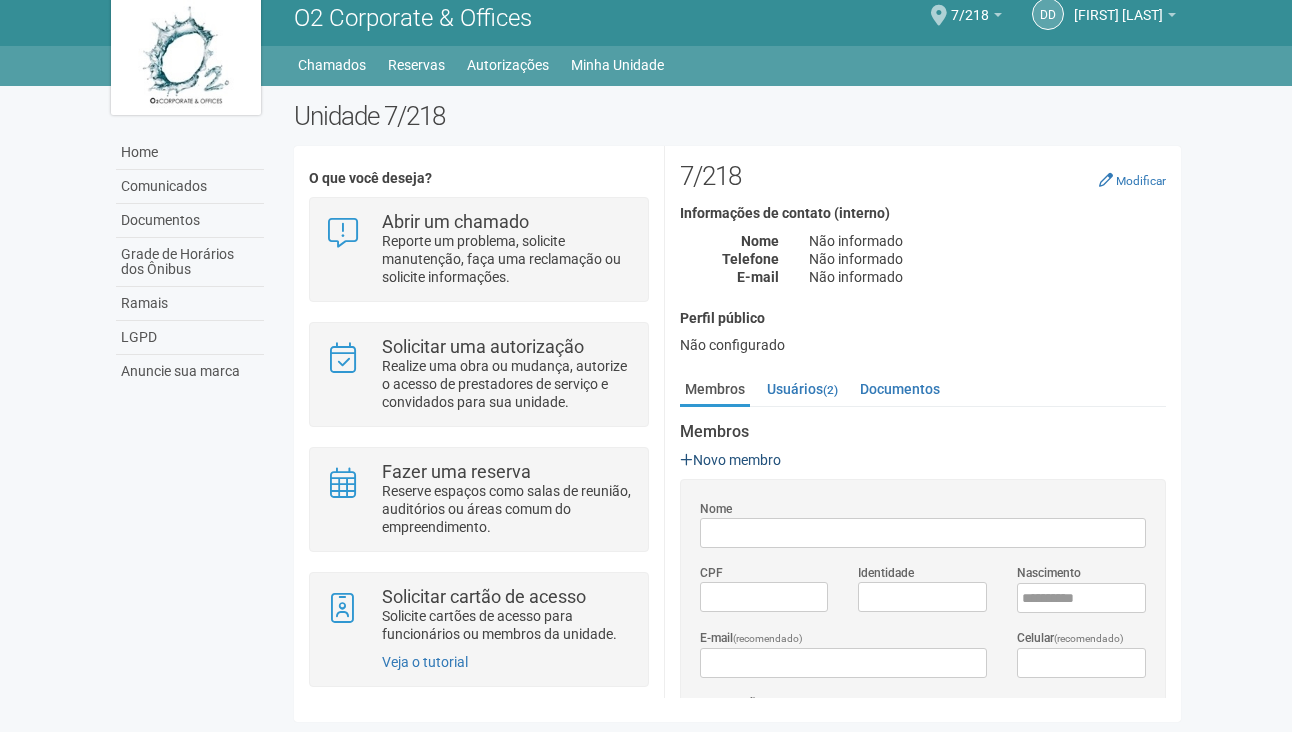 scroll, scrollTop: 0, scrollLeft: 0, axis: both 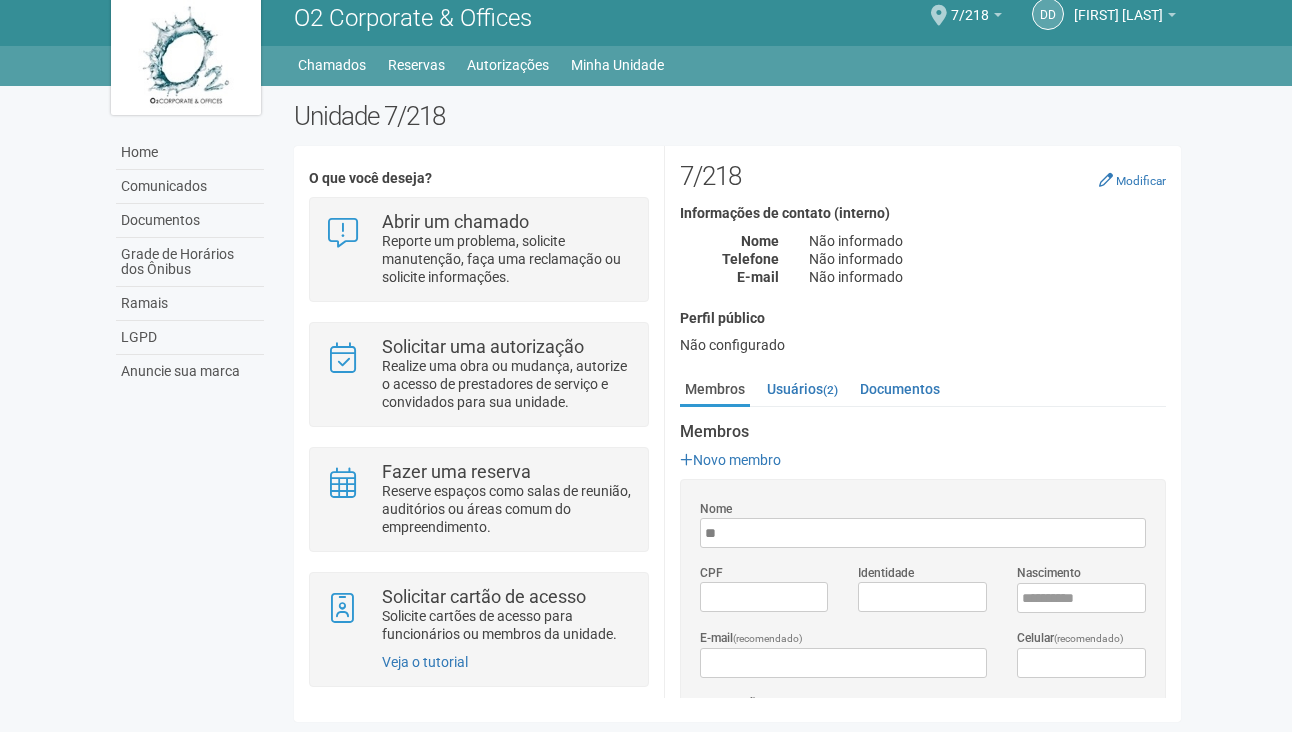 type on "*" 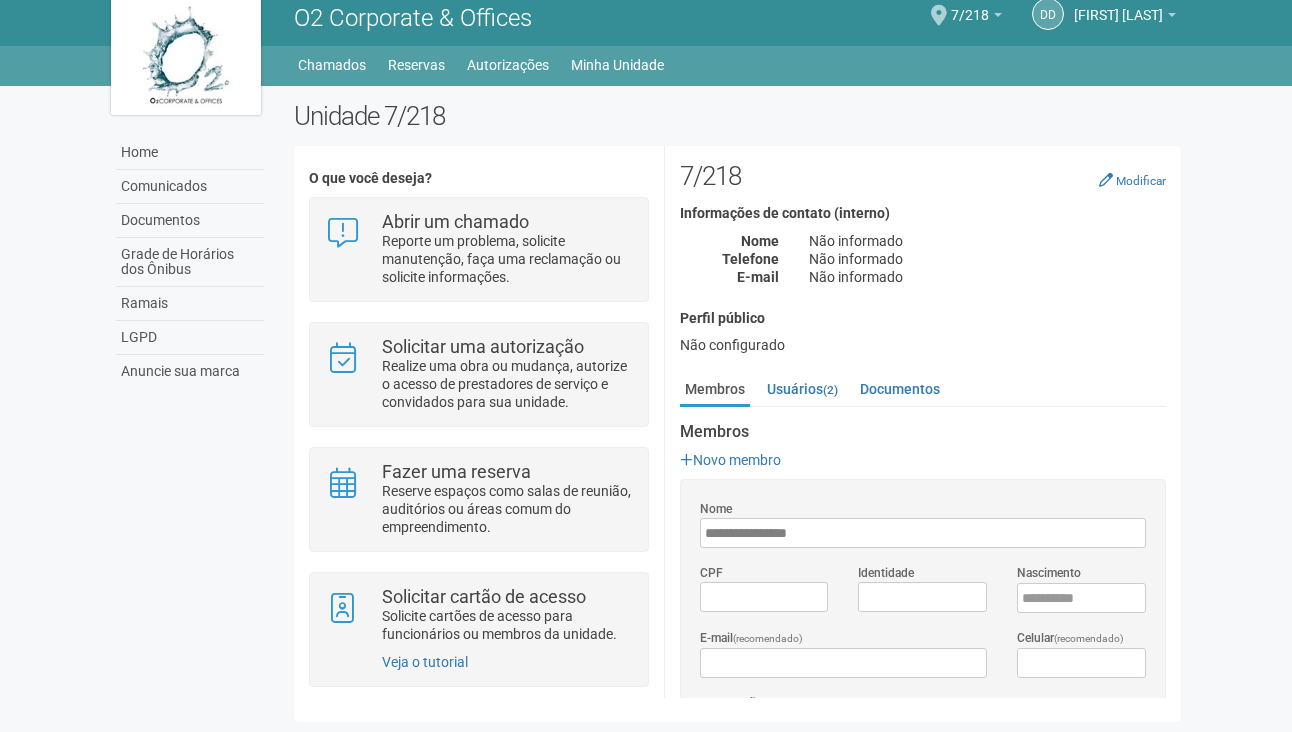 type on "**********" 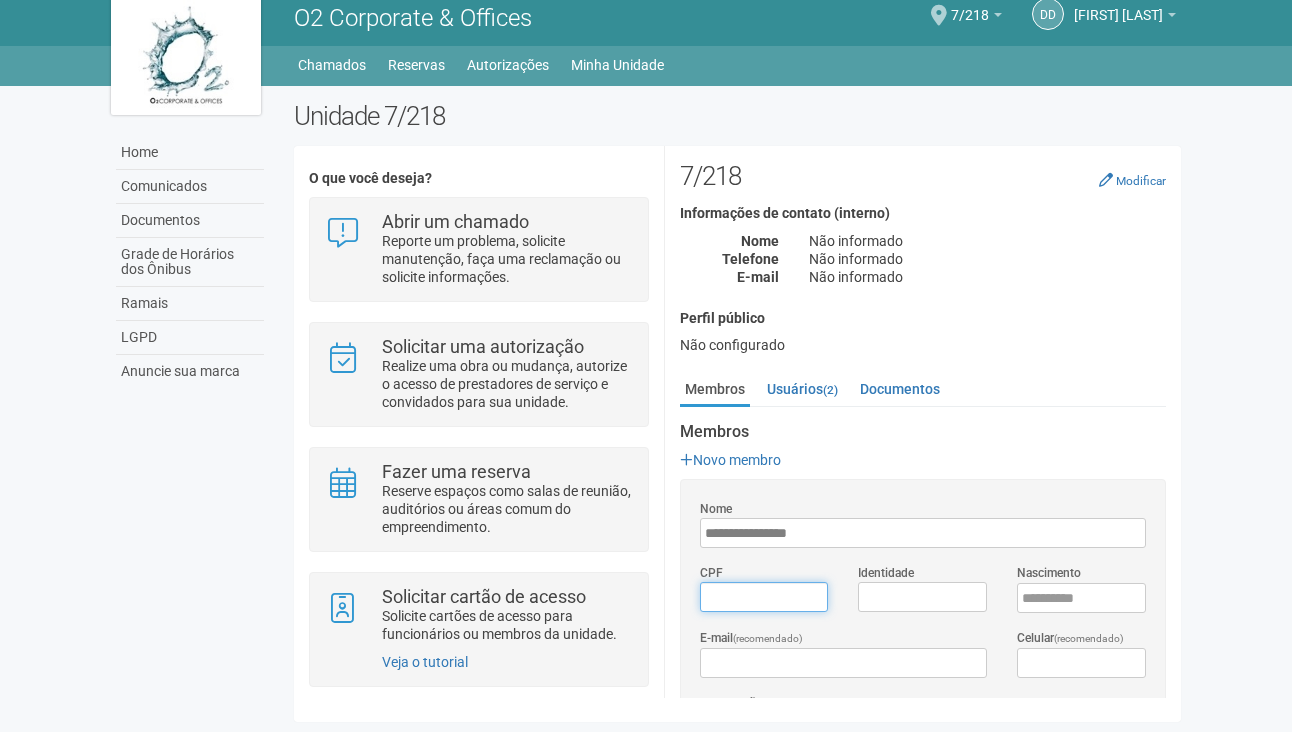 type on "*********" 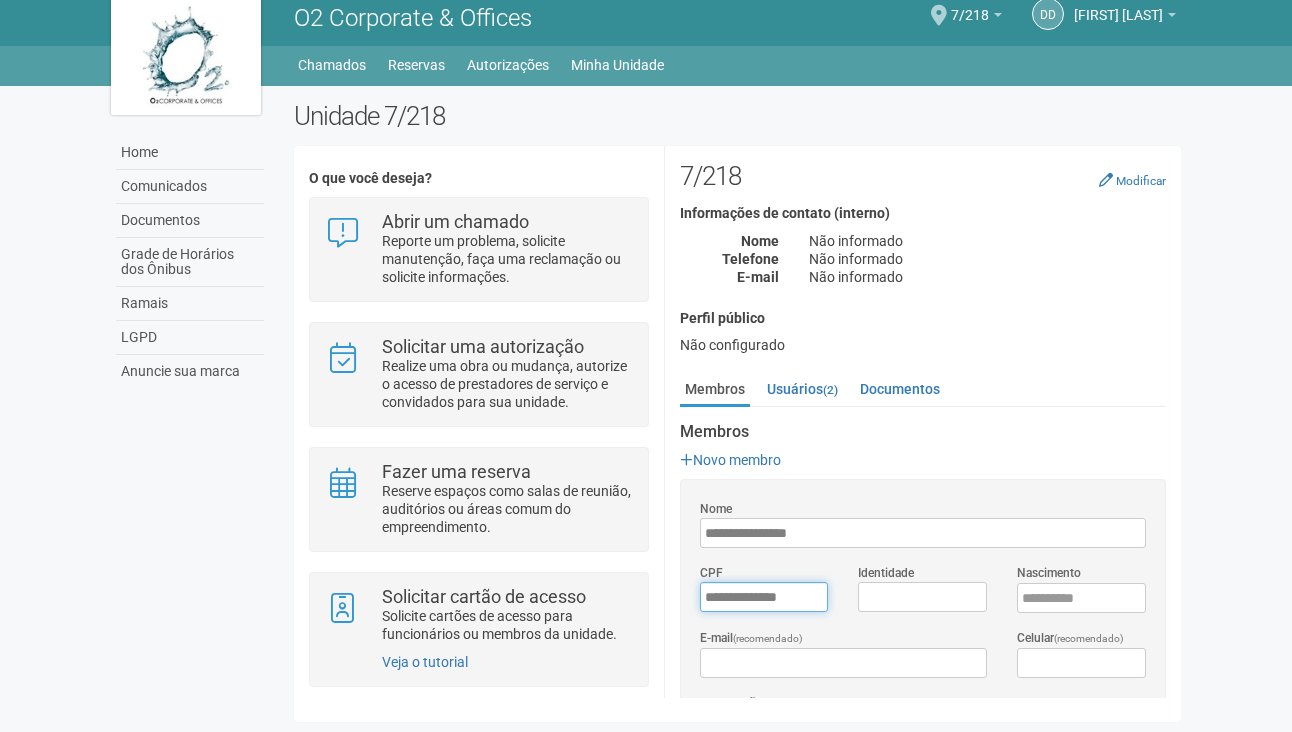 click on "*********" at bounding box center [764, 597] 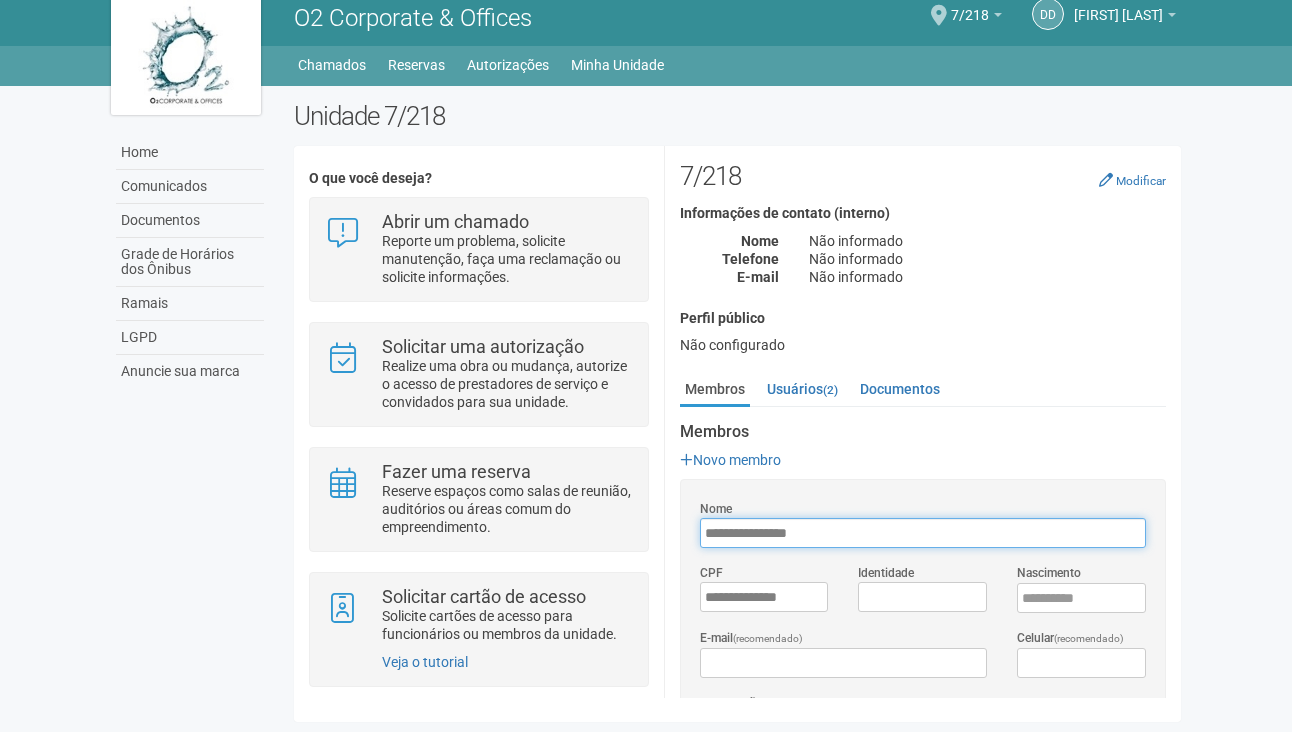 type 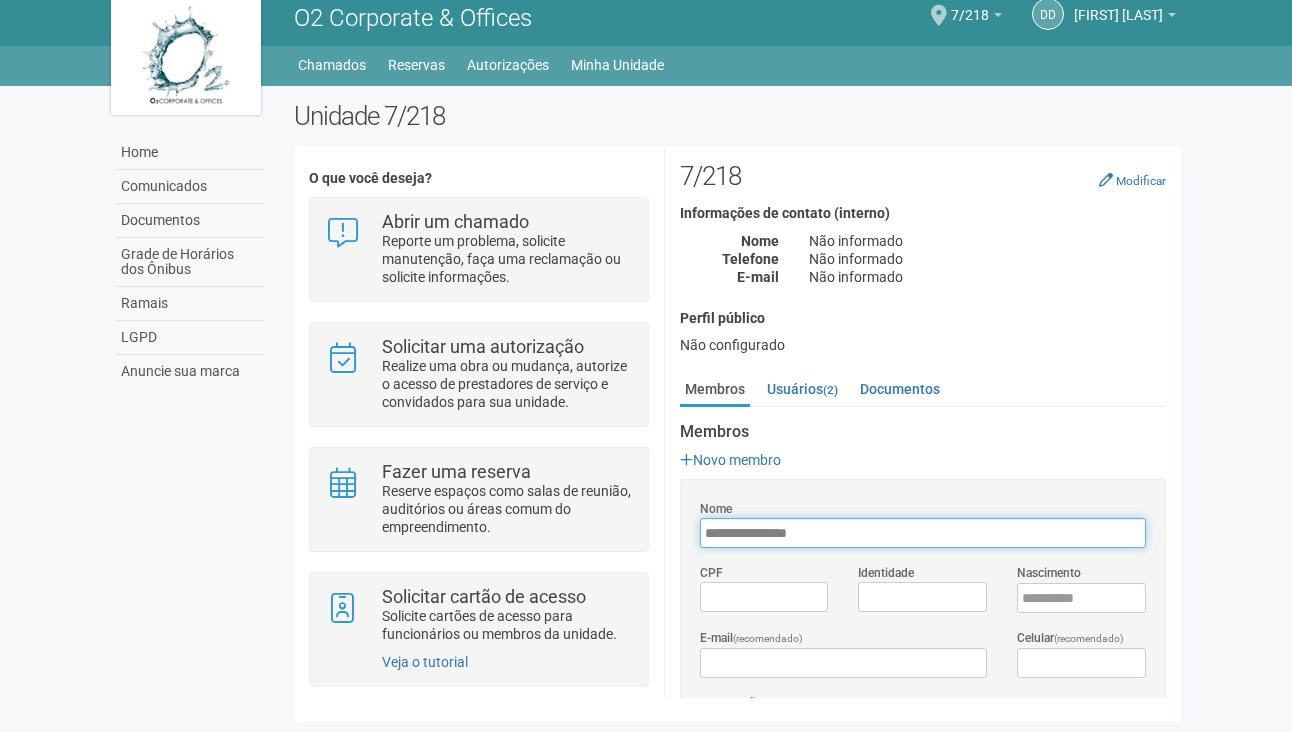 click on "**********" at bounding box center [923, 533] 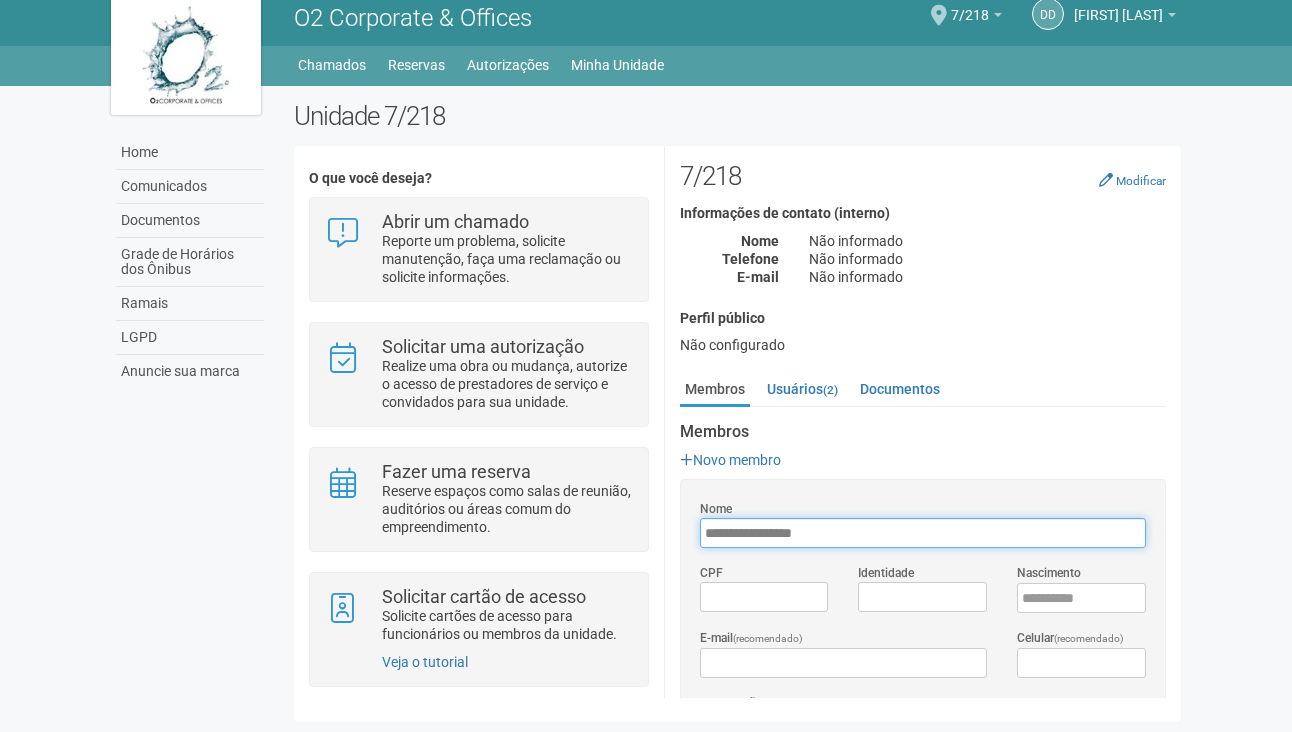 type on "**********" 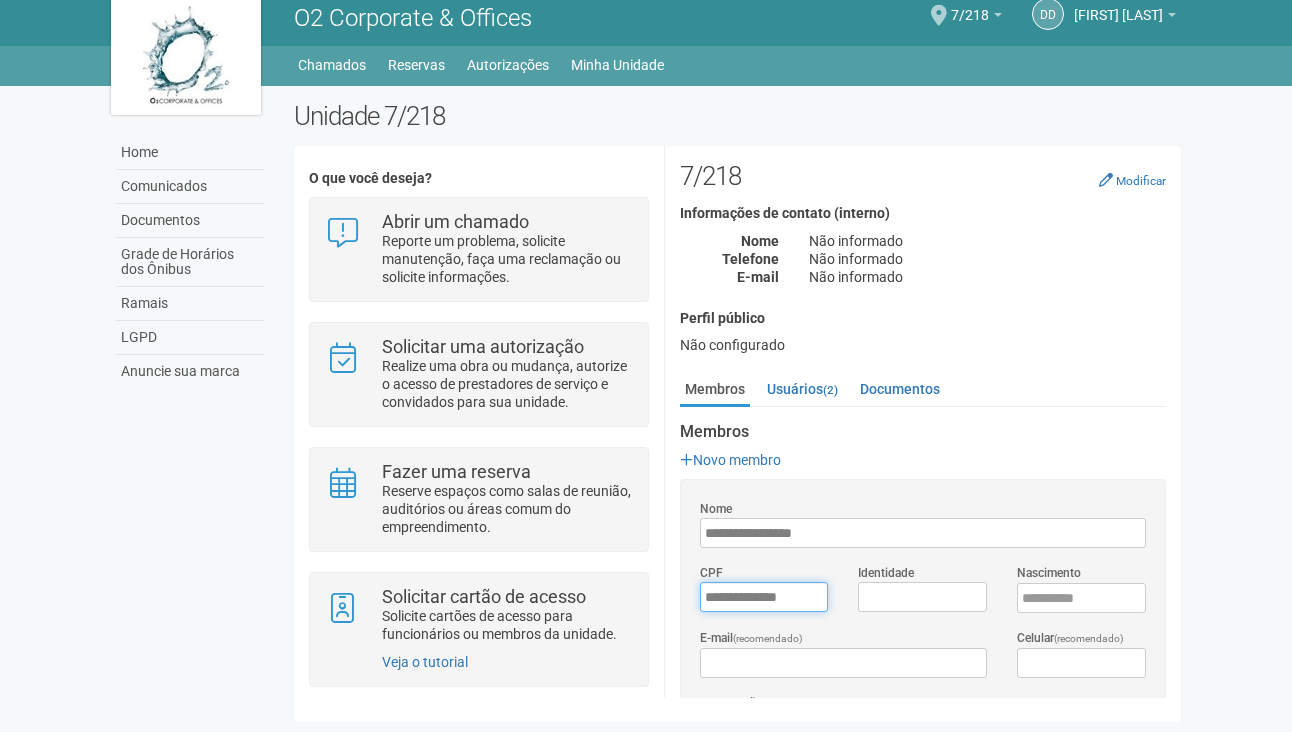 click on "*********" at bounding box center (764, 597) 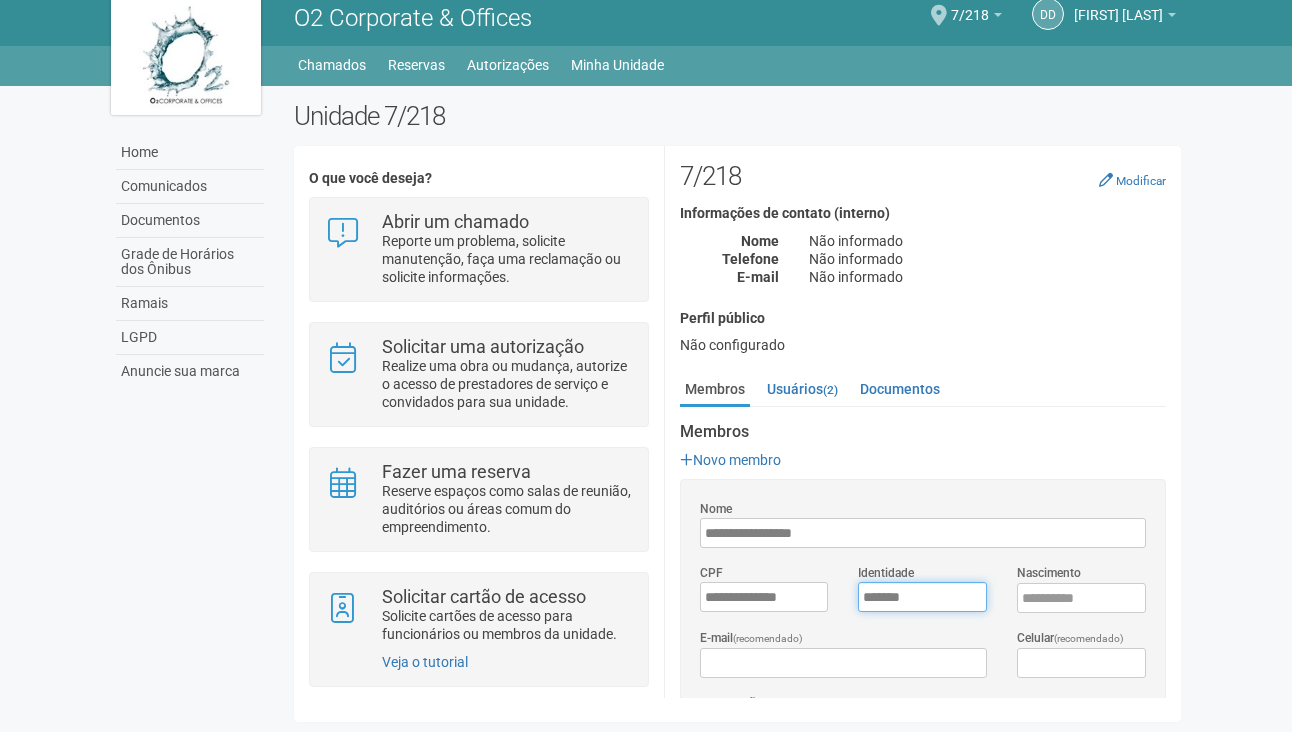 type on "*******" 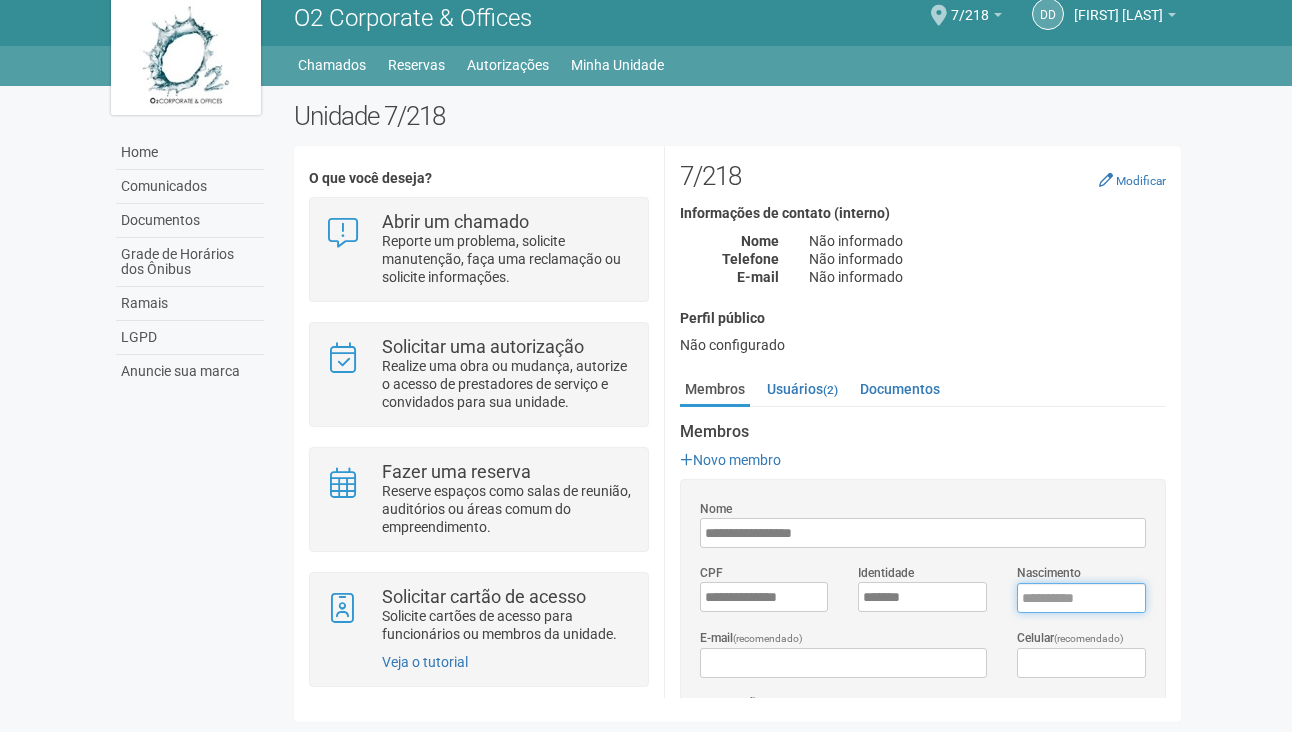 type on "****" 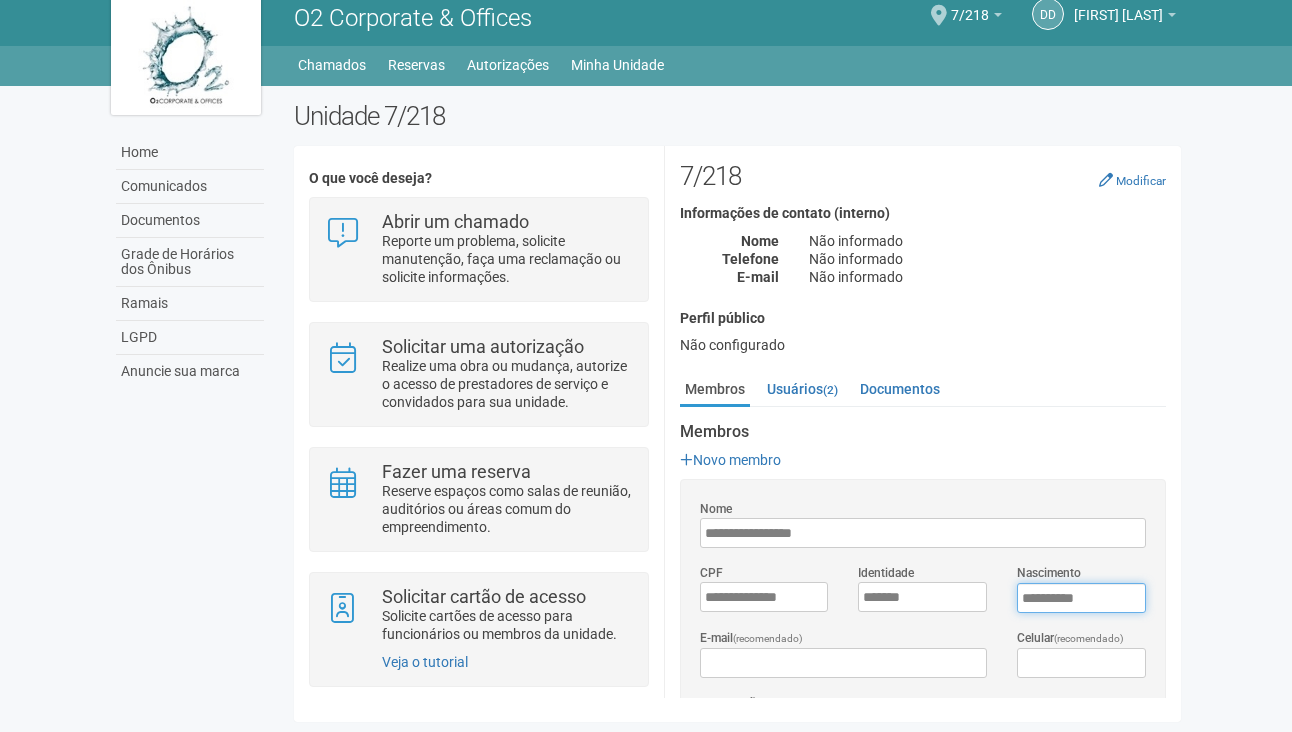 click on "****" at bounding box center [1081, 598] 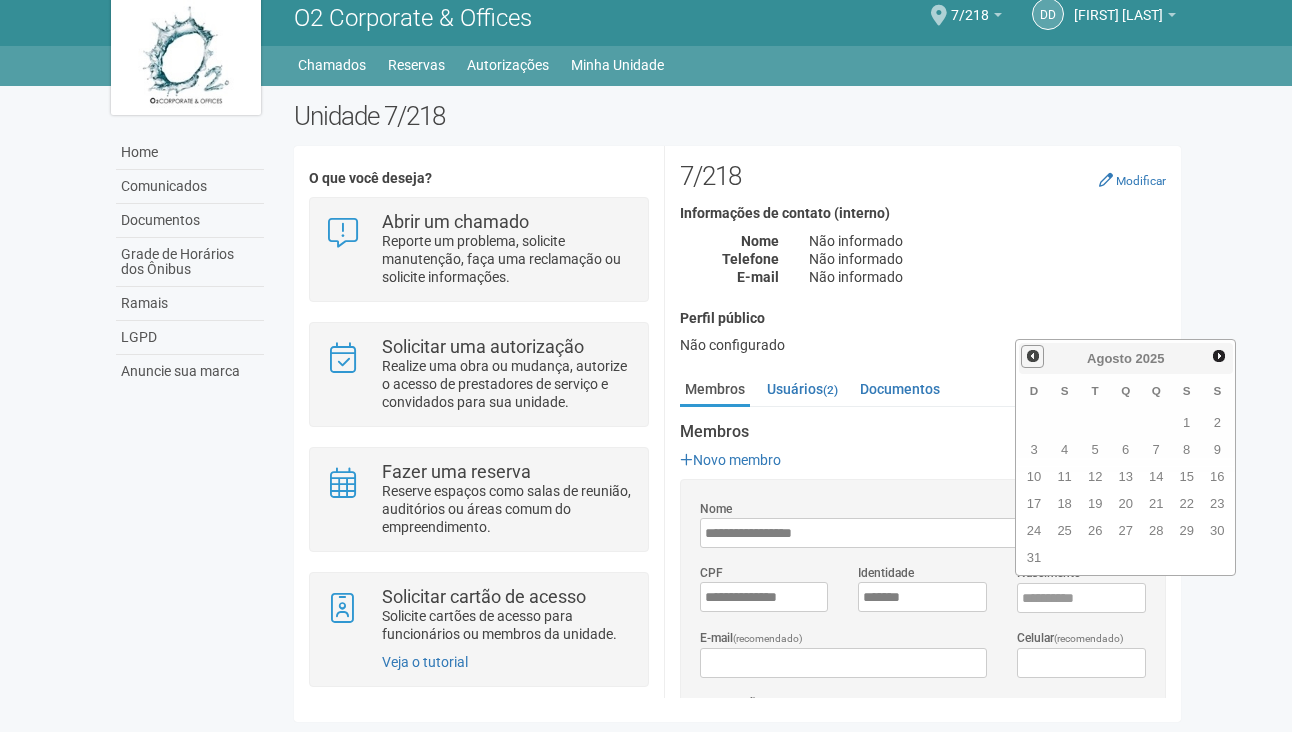 click on "Anterior" at bounding box center (1033, 356) 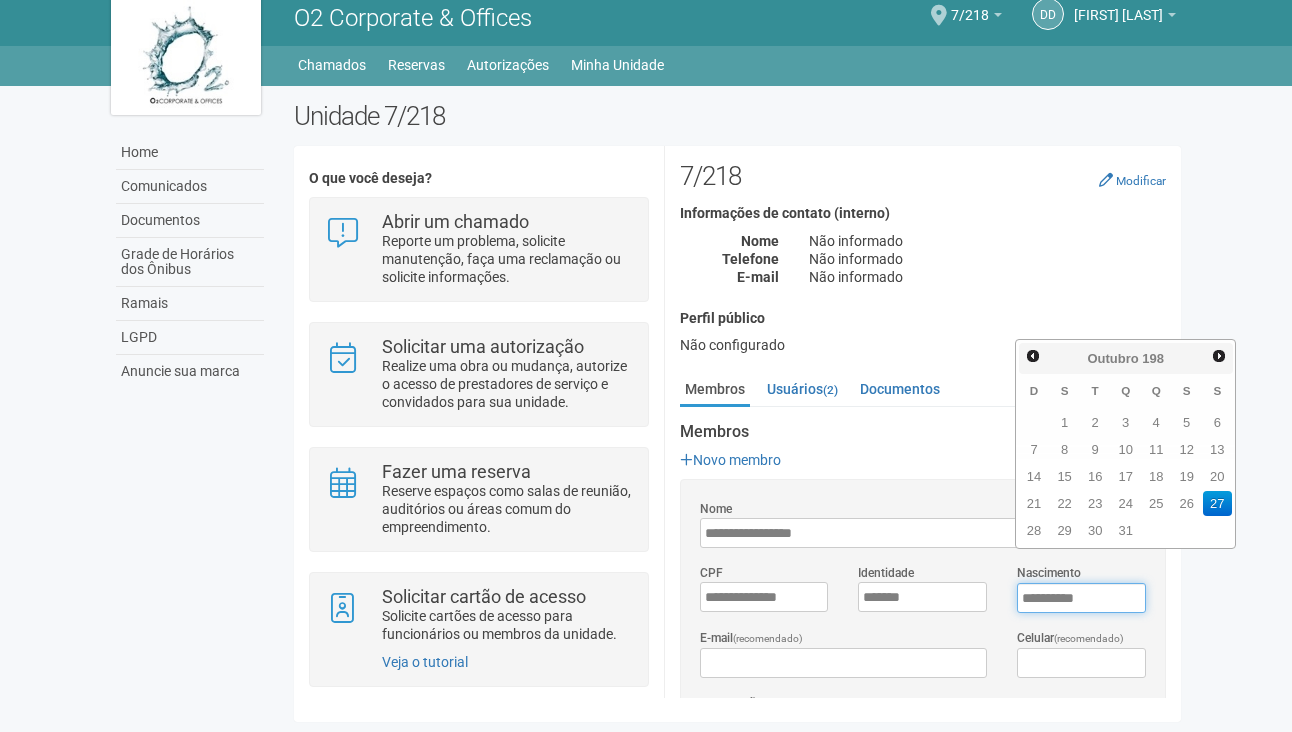 type on "**********" 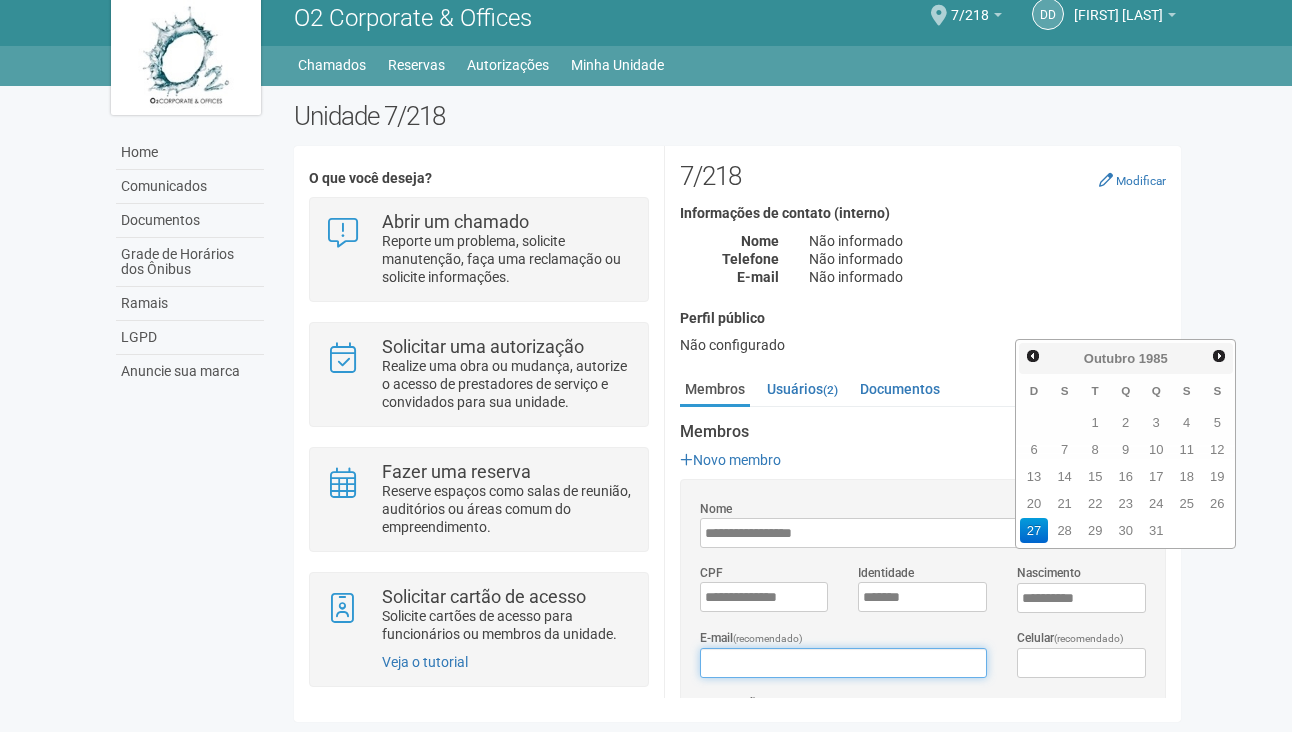 click on "E-mail  (recomendado)" at bounding box center (843, 663) 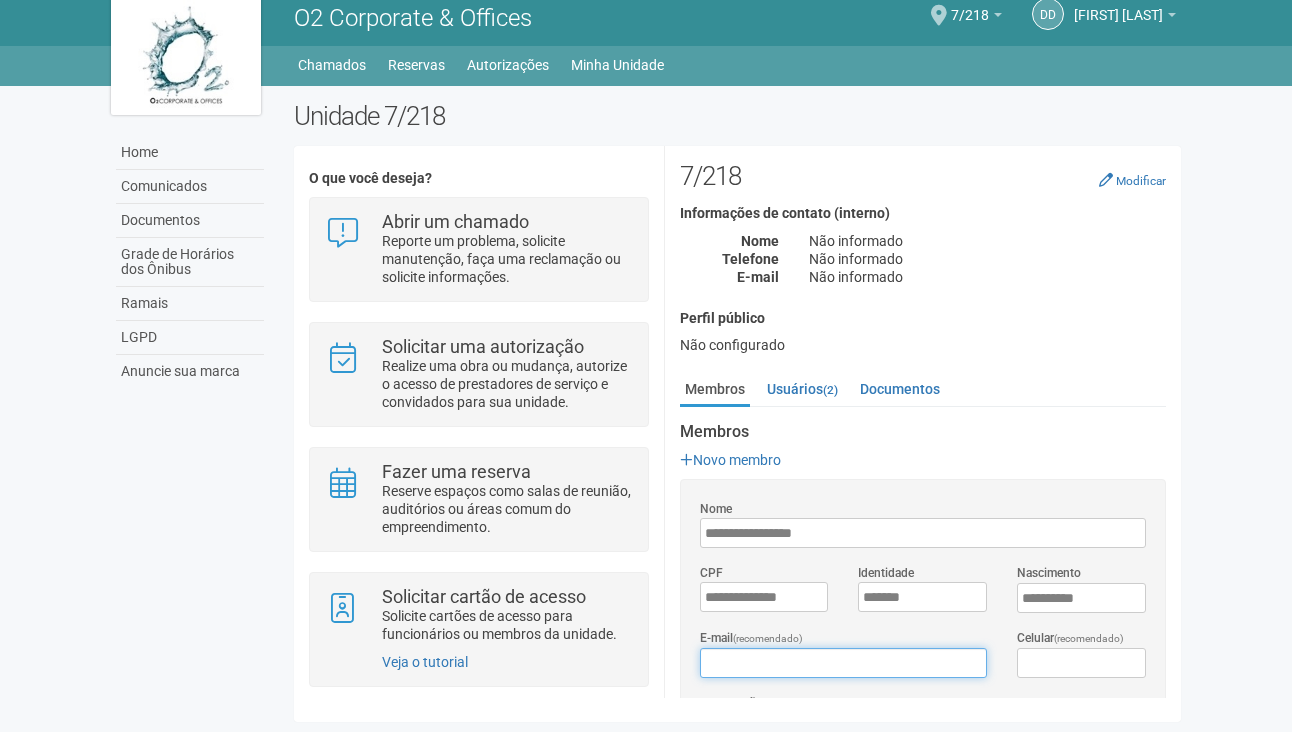 click on "E-mail  (recomendado)" at bounding box center [843, 663] 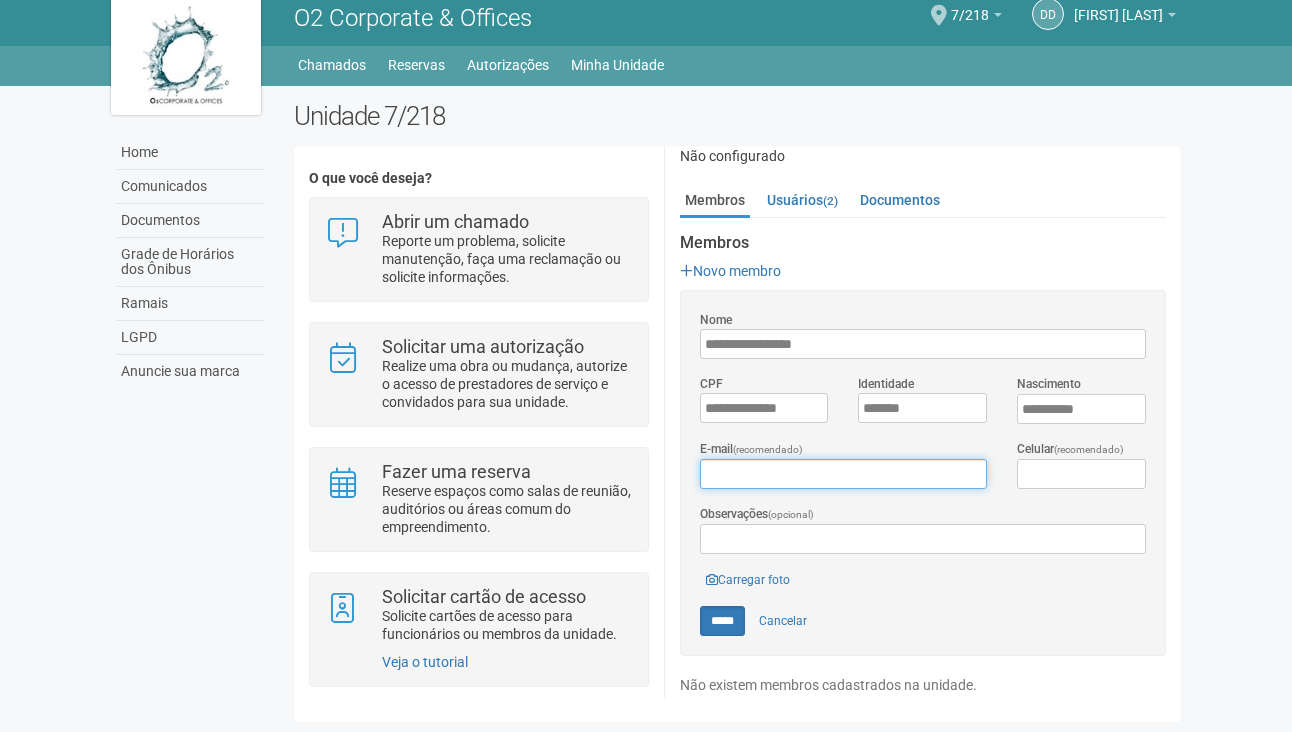 scroll, scrollTop: 196, scrollLeft: 0, axis: vertical 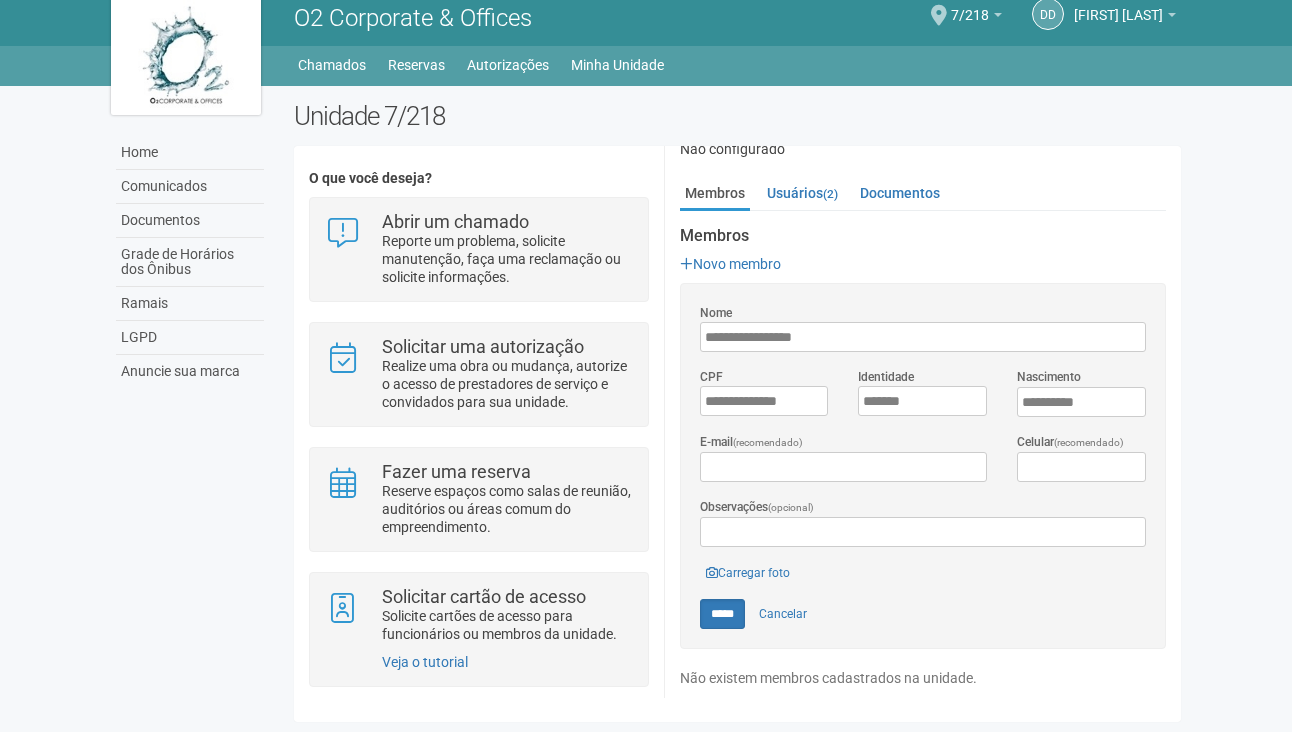 click on "**********" at bounding box center (923, 466) 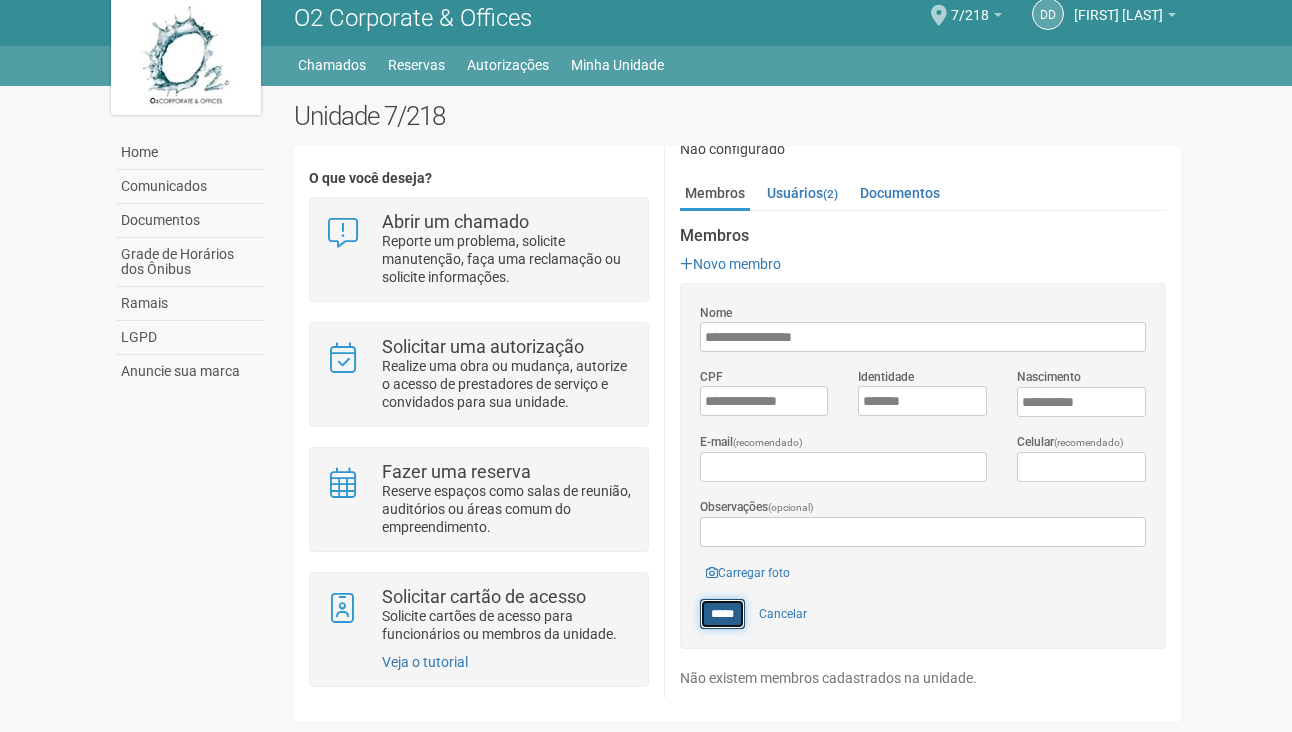 click on "*****" at bounding box center (722, 614) 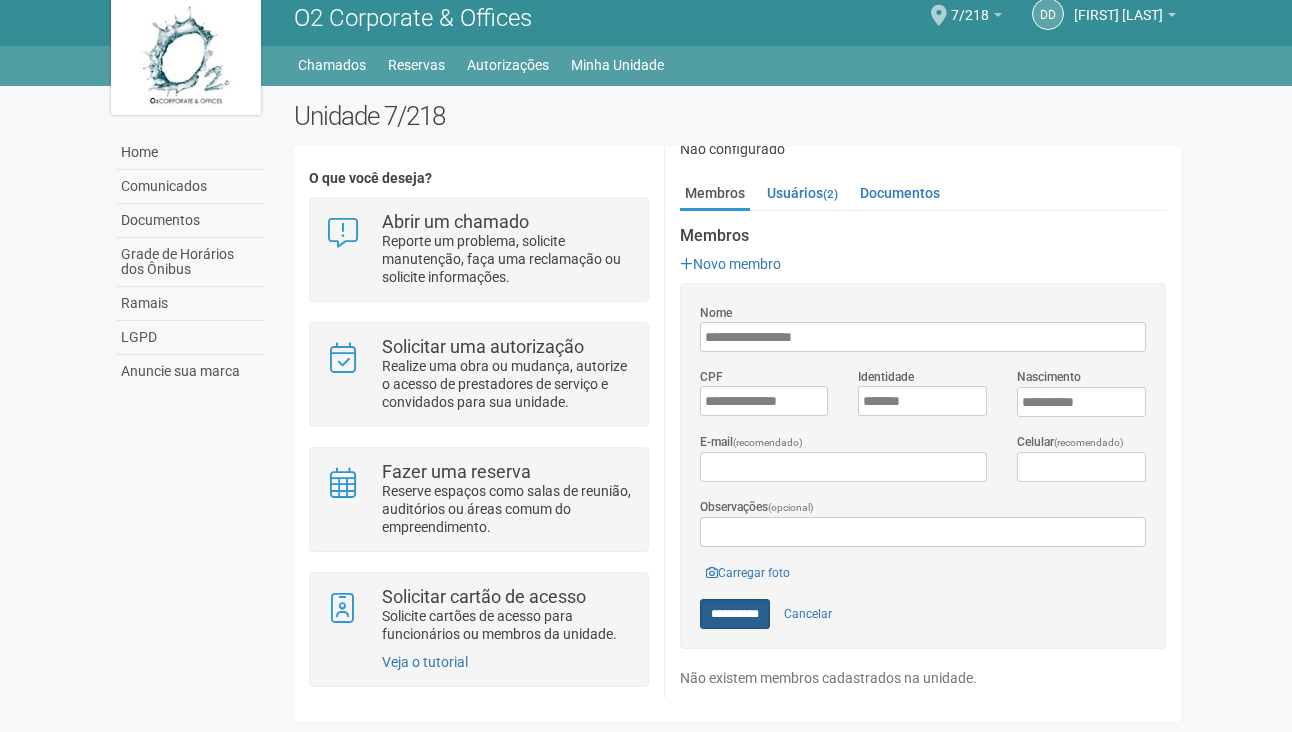 type on "*****" 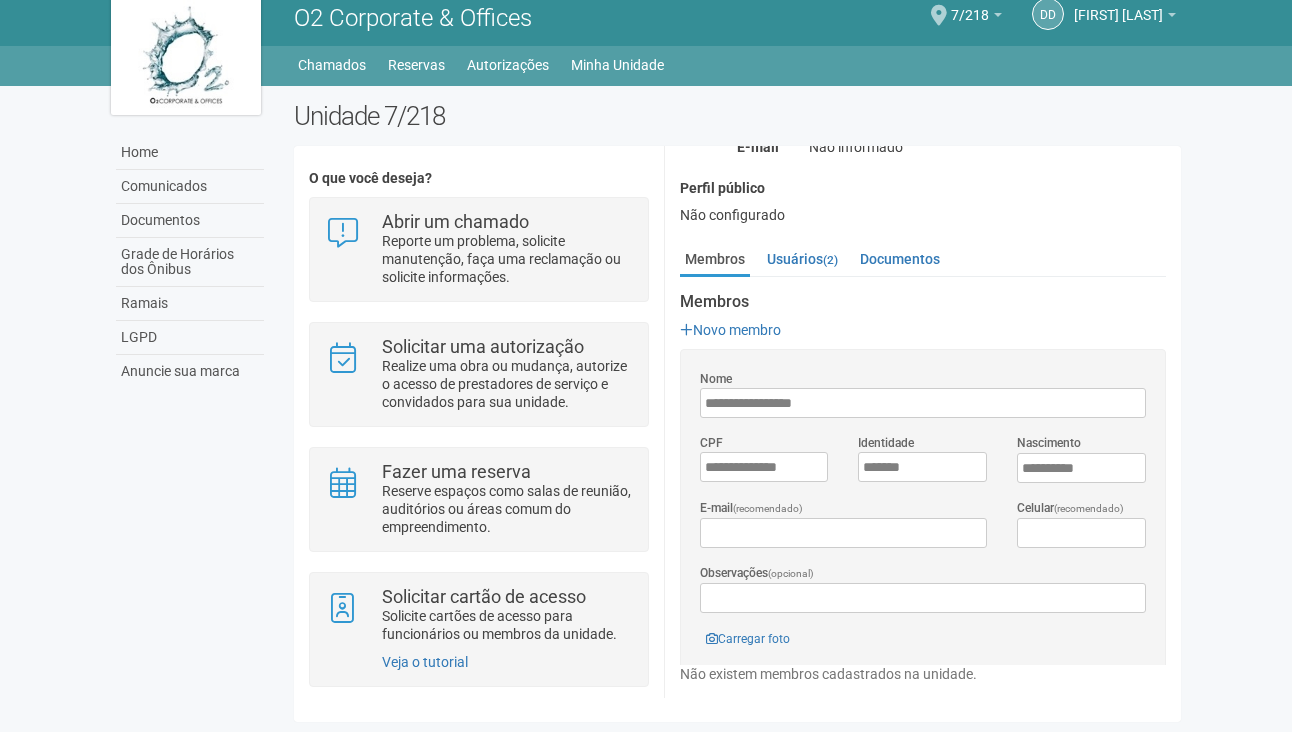 scroll, scrollTop: 0, scrollLeft: 0, axis: both 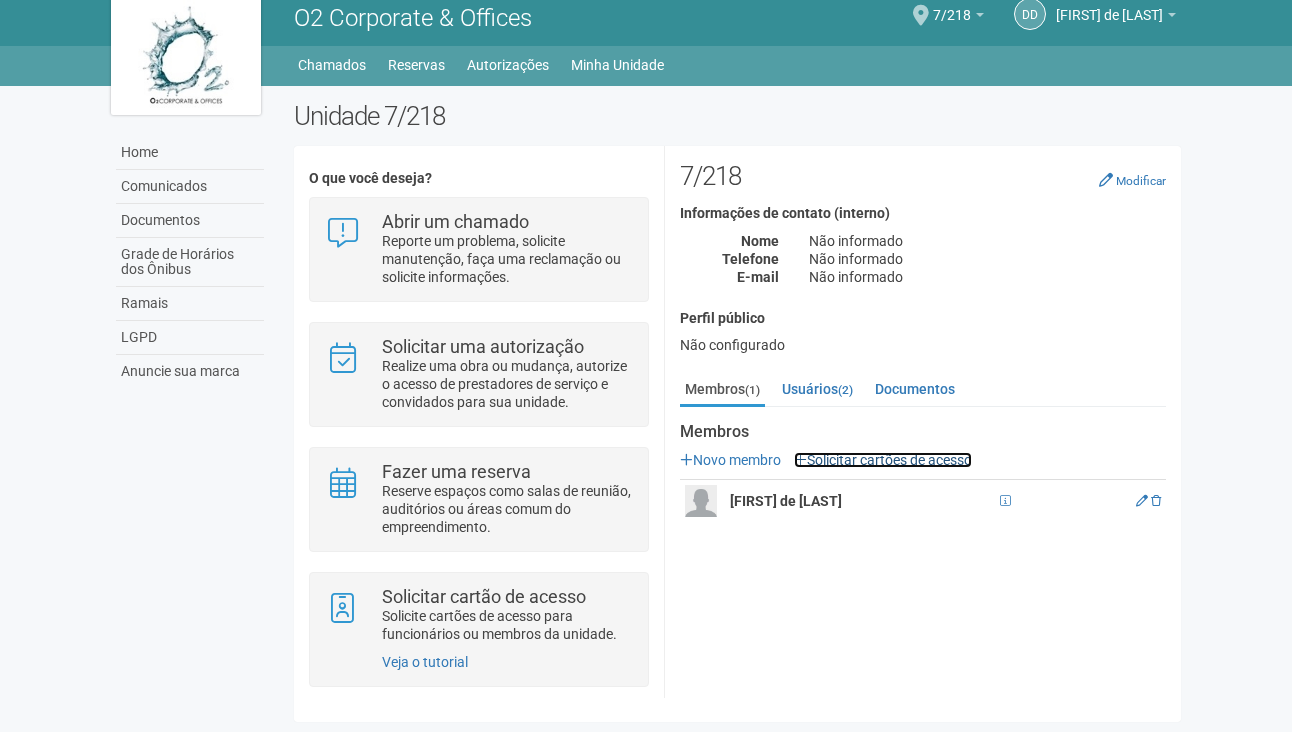click on "Solicitar cartões de acesso" at bounding box center (883, 460) 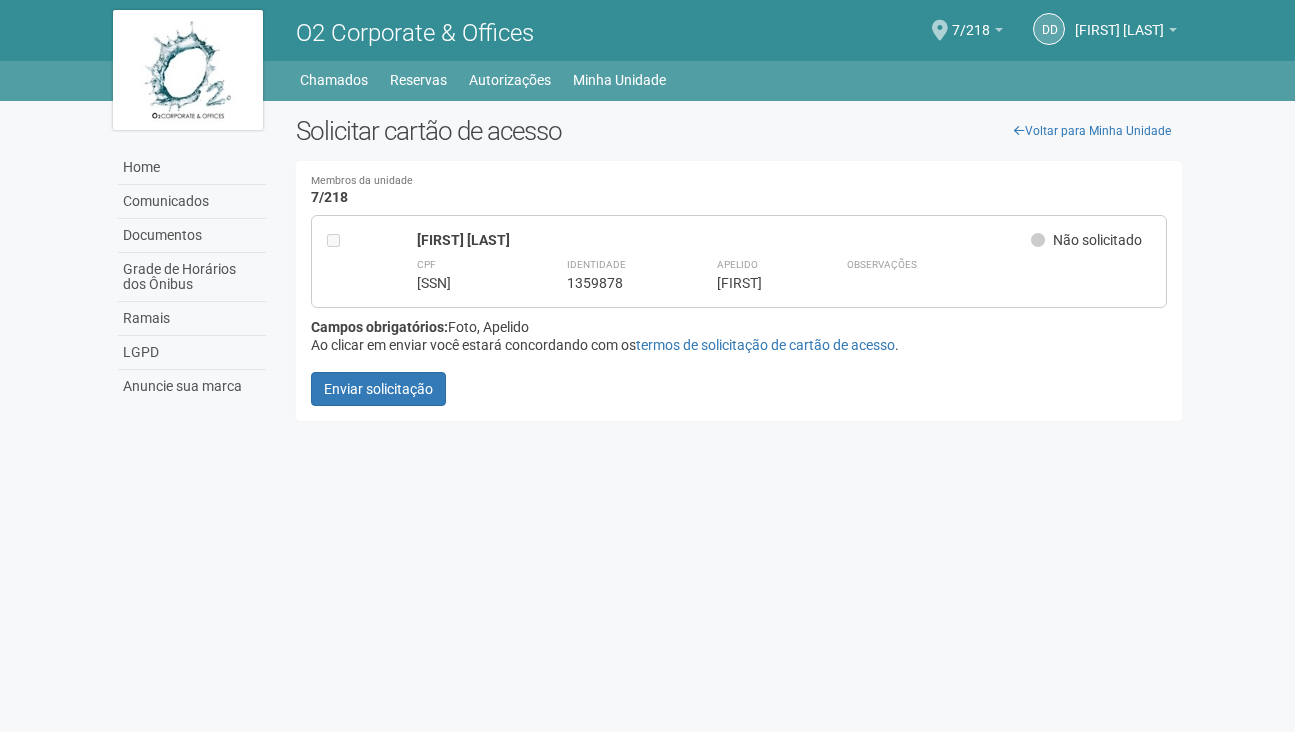 scroll, scrollTop: 0, scrollLeft: 0, axis: both 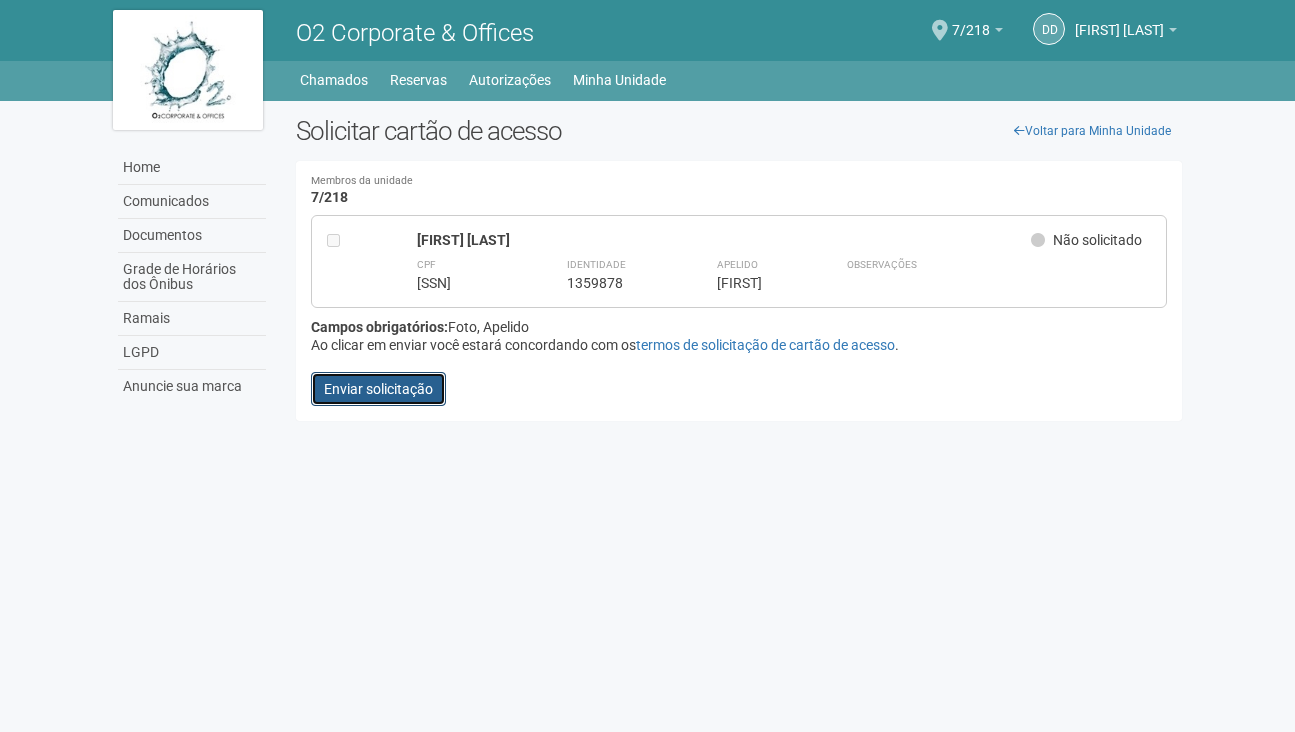 click on "Enviar solicitação" at bounding box center [378, 389] 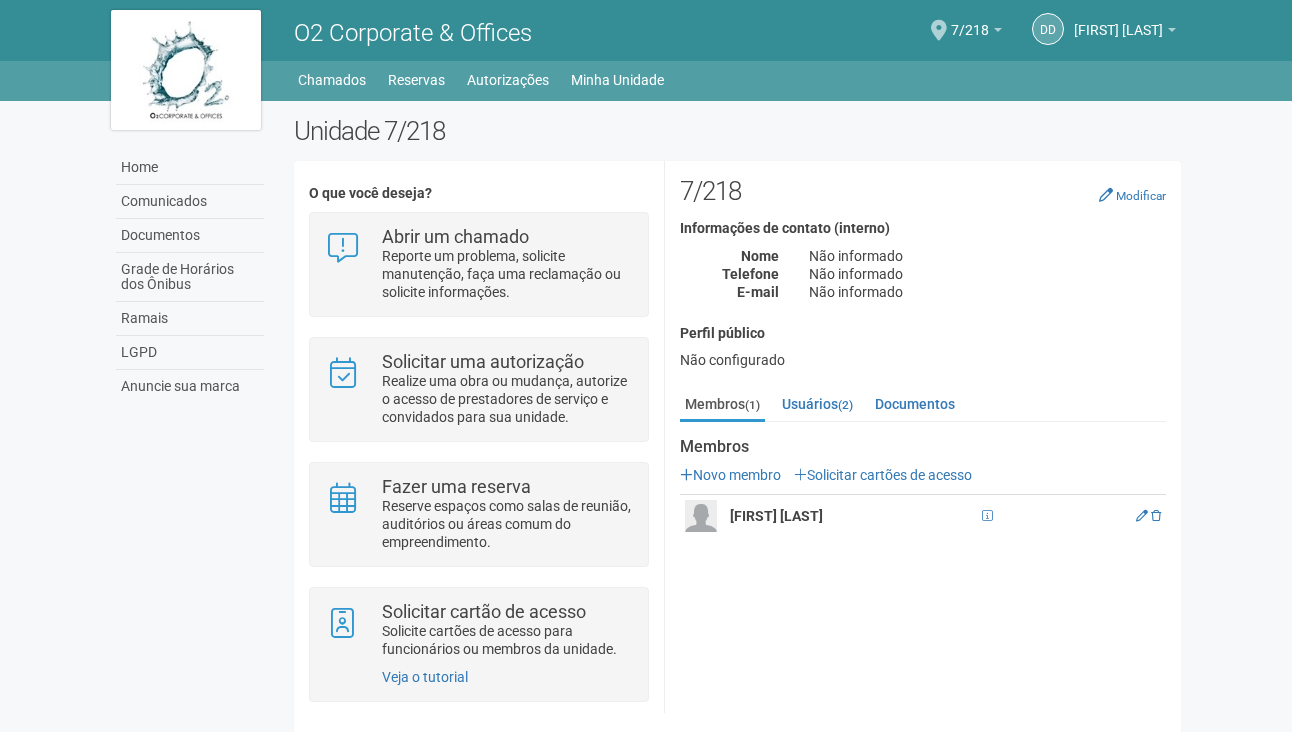 scroll, scrollTop: 17, scrollLeft: 0, axis: vertical 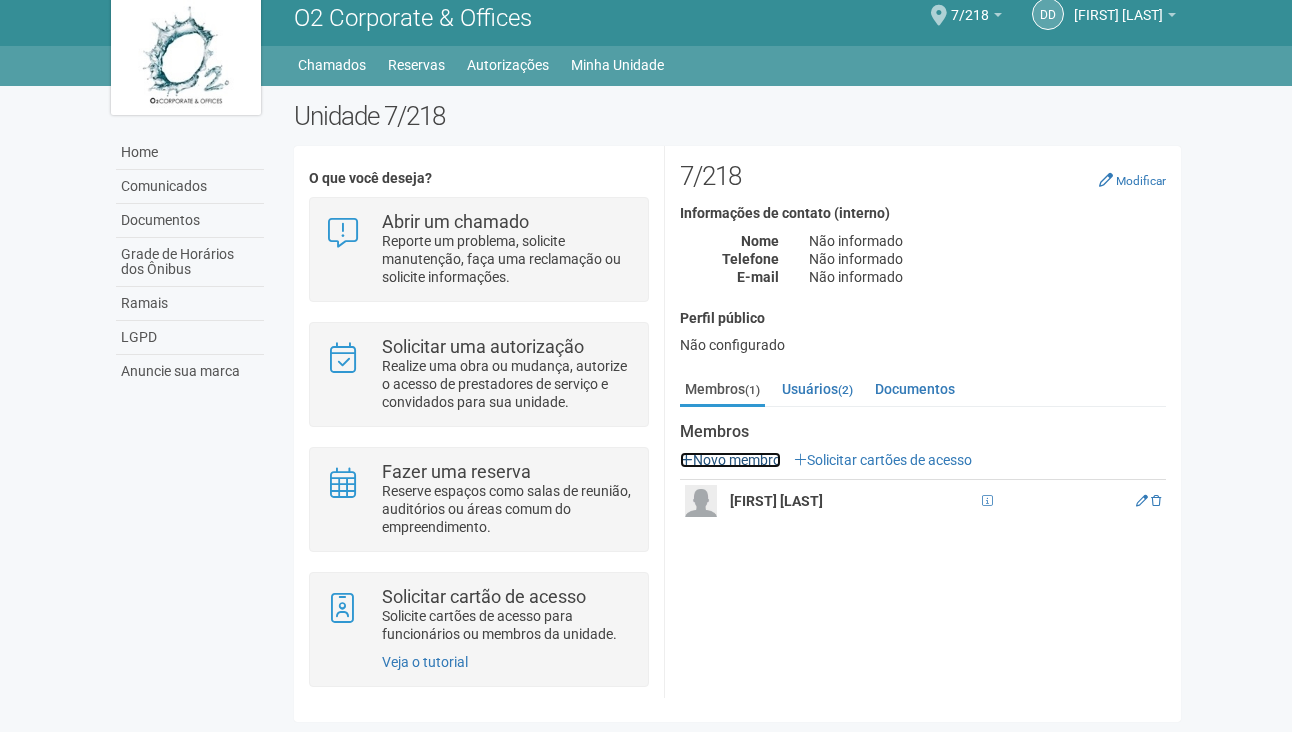 click on "Novo membro" at bounding box center [730, 460] 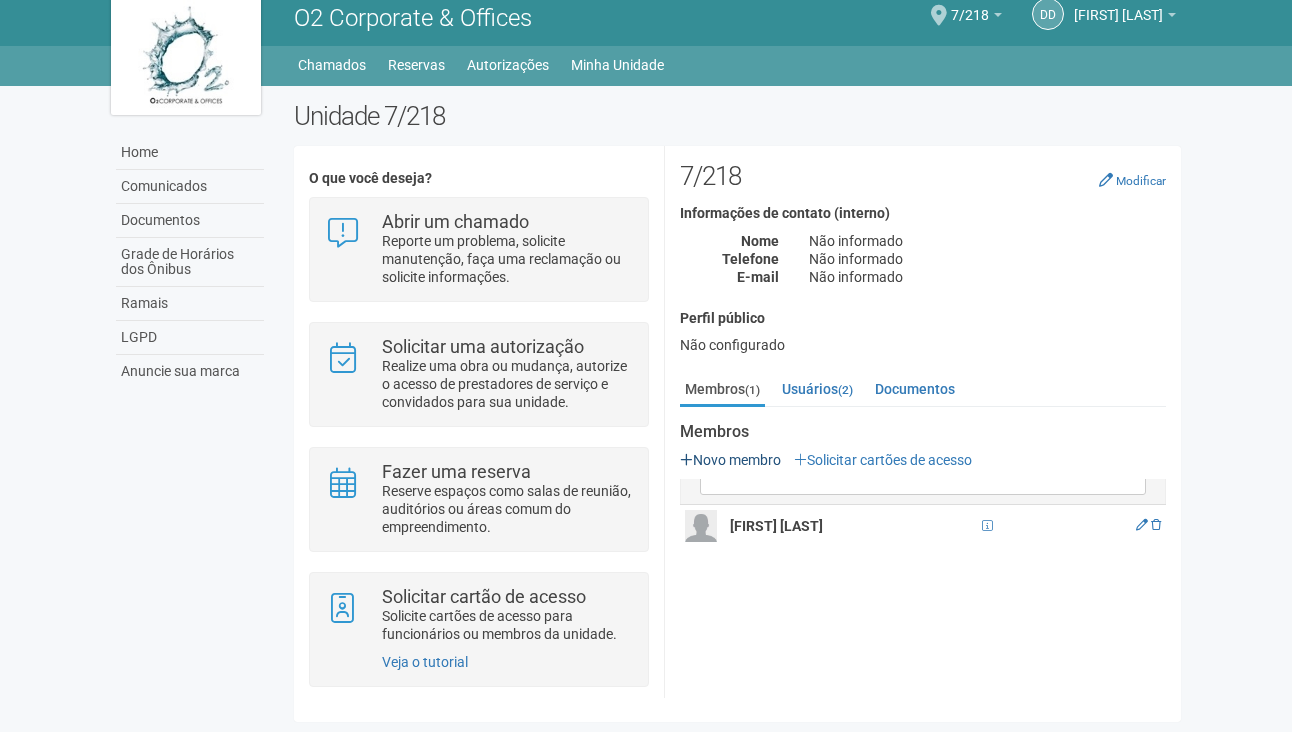 scroll, scrollTop: 0, scrollLeft: 0, axis: both 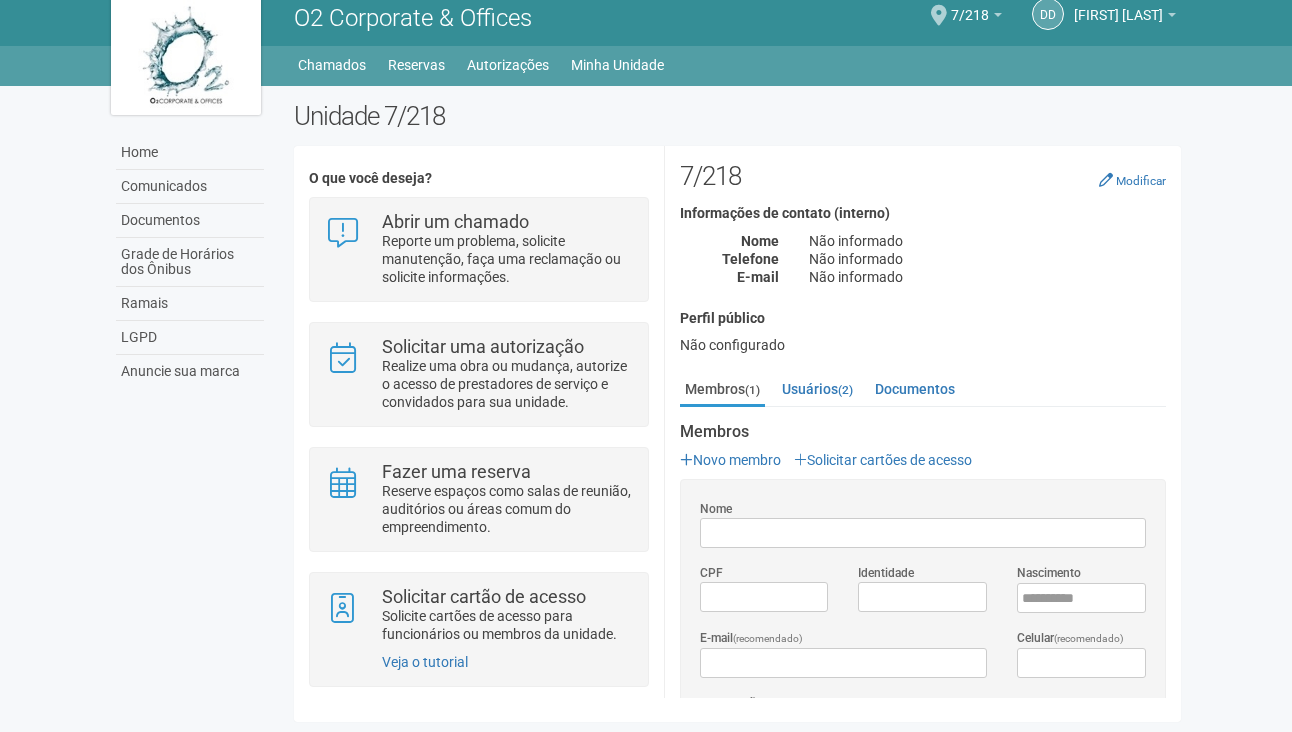 click on "Nome" at bounding box center (923, 533) 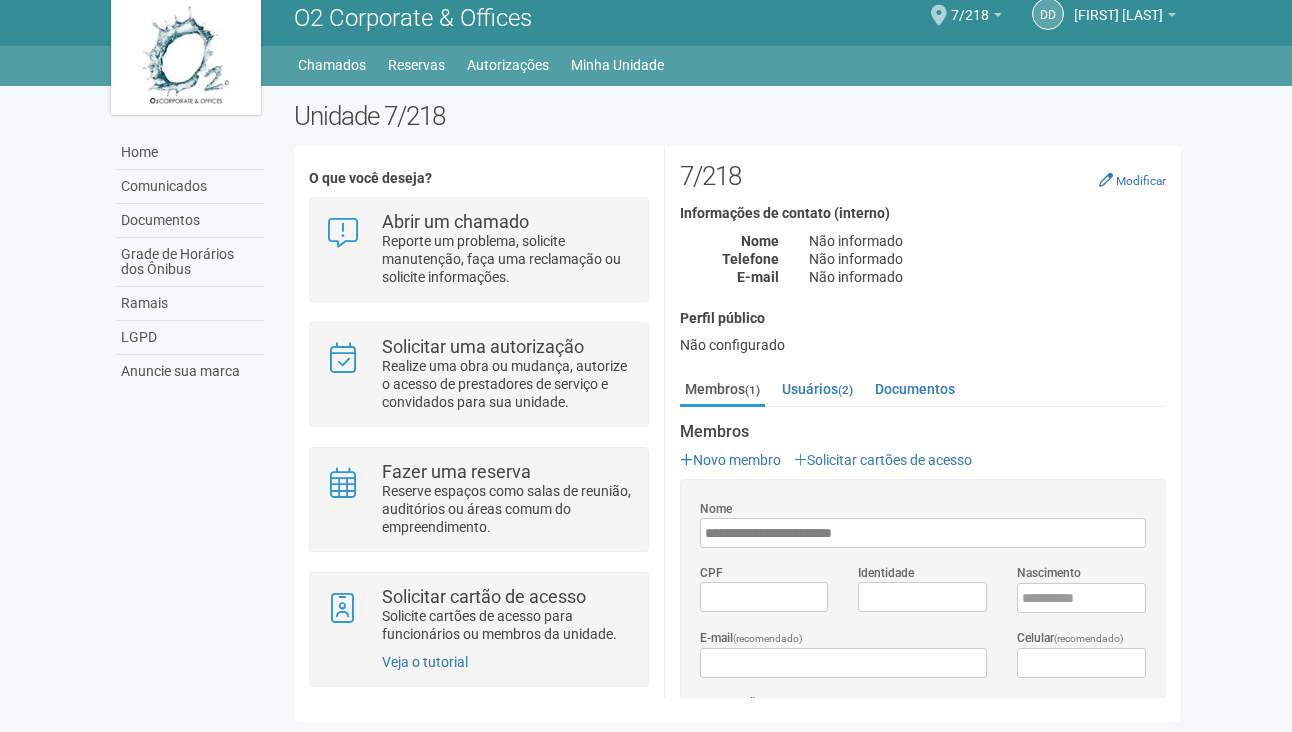 type on "**********" 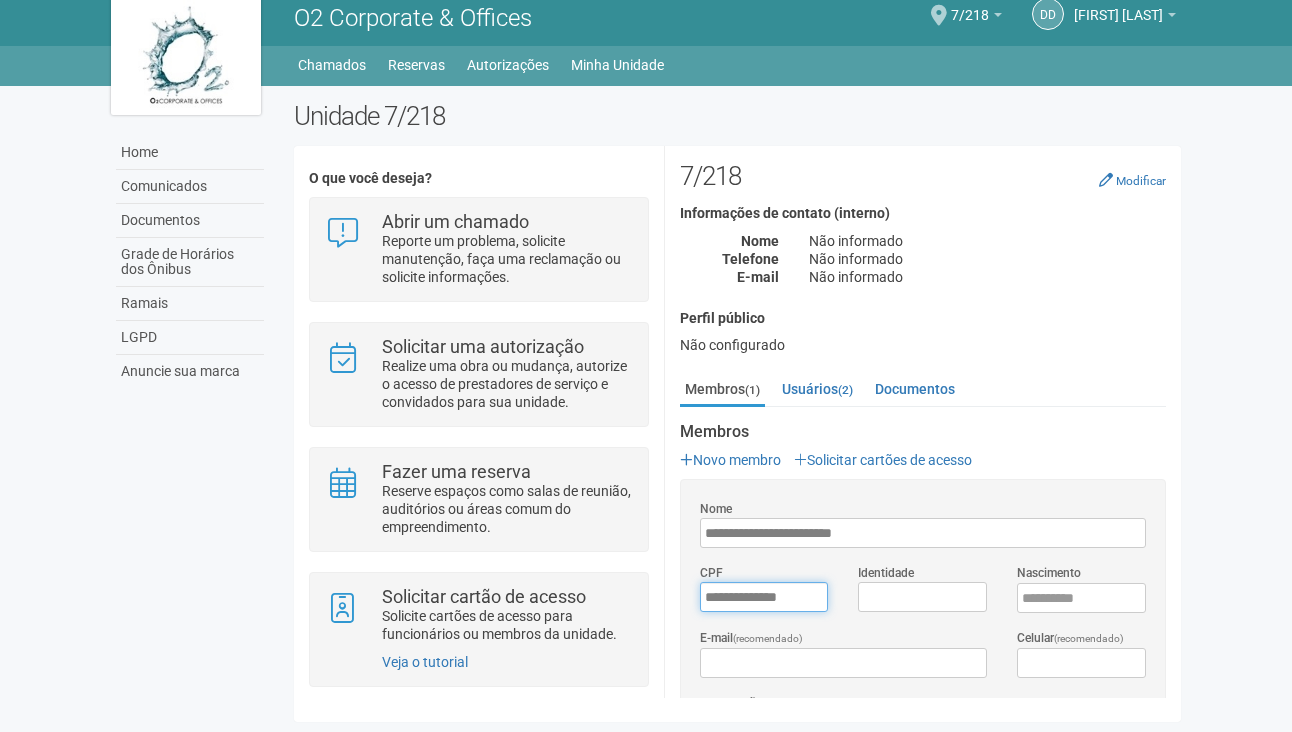 click on "*********" at bounding box center (764, 597) 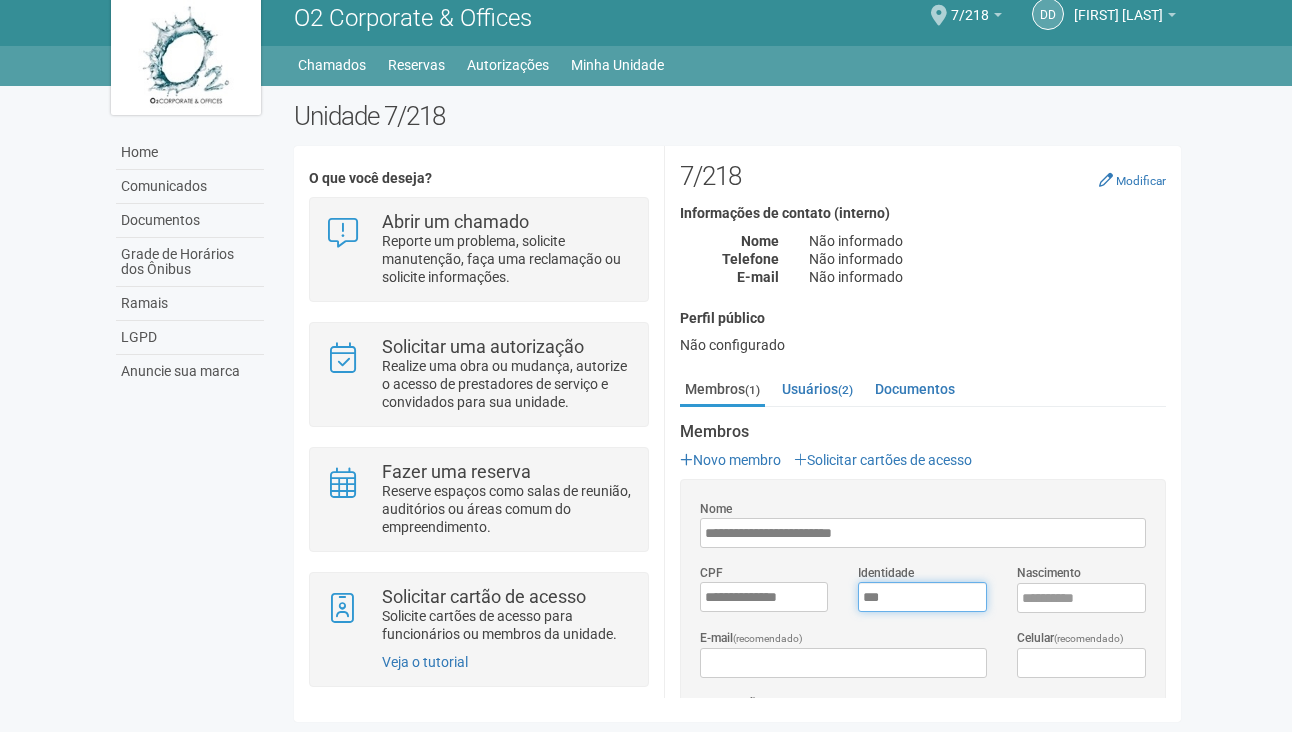 drag, startPoint x: 927, startPoint y: 596, endPoint x: 775, endPoint y: 594, distance: 152.01315 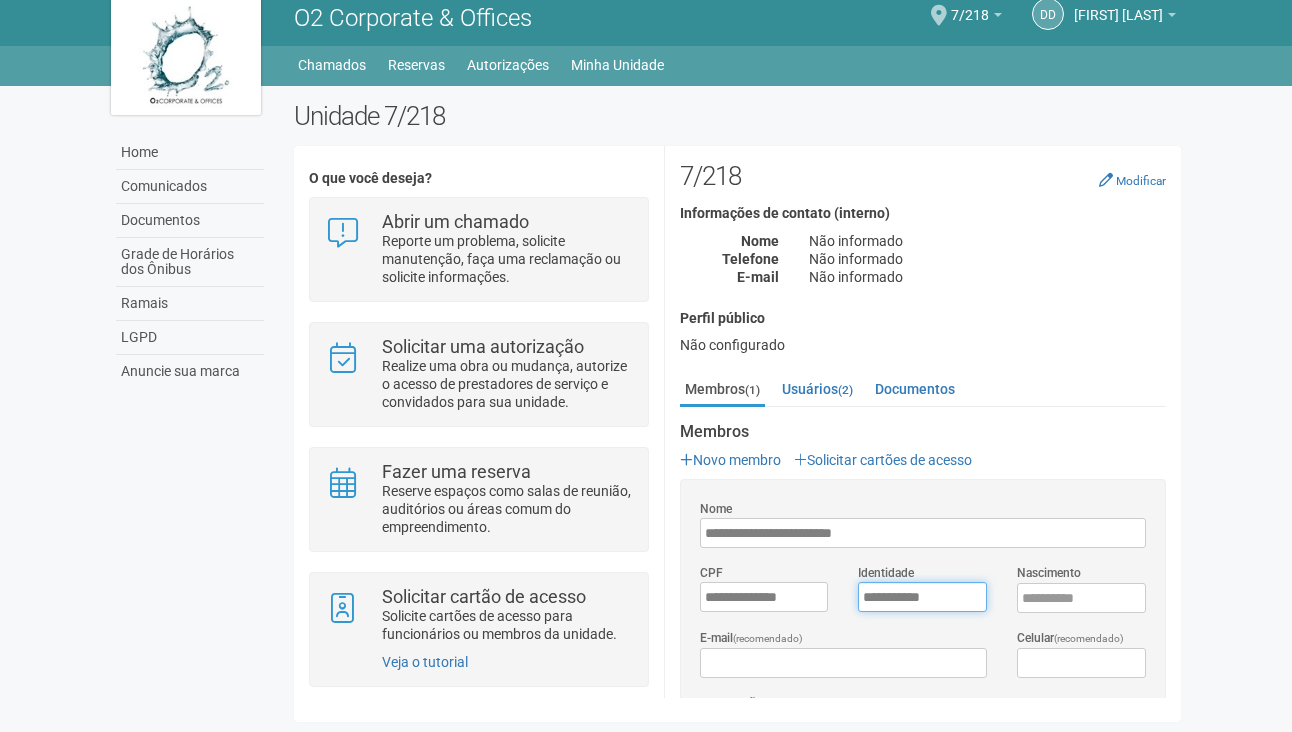 type on "**********" 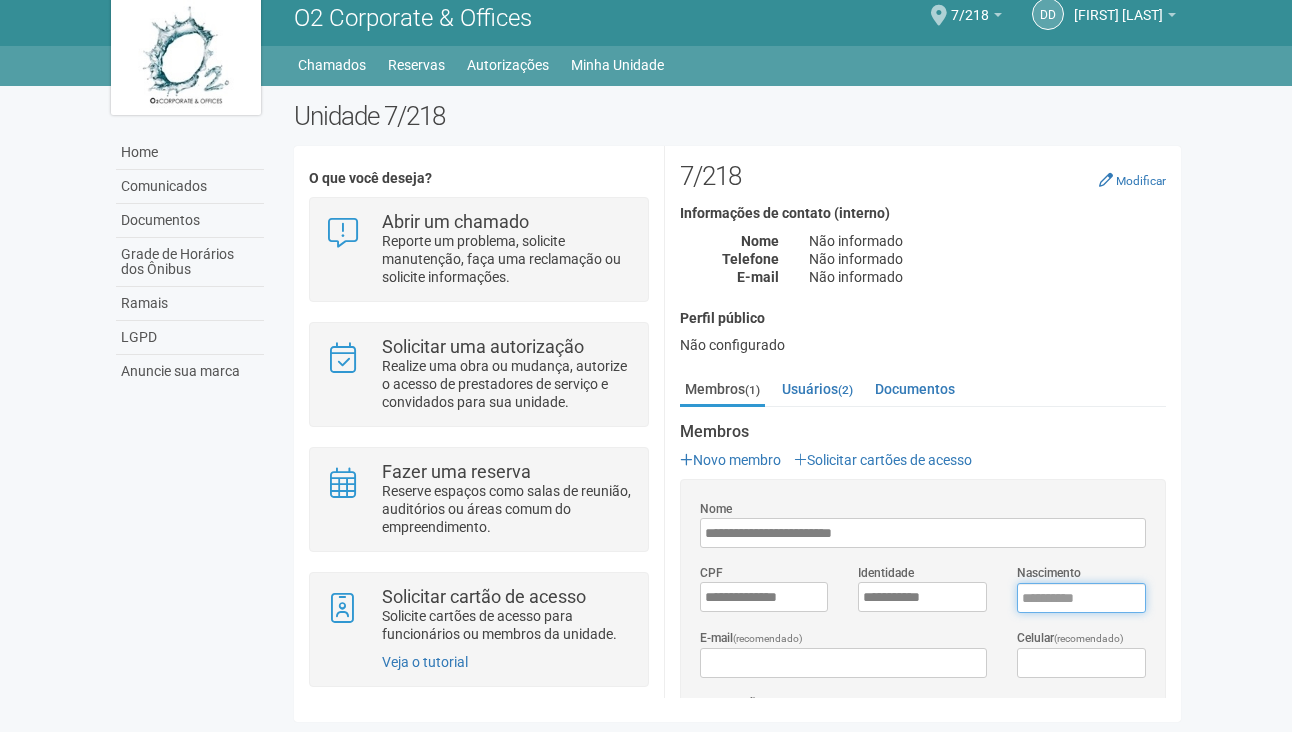 type on "****" 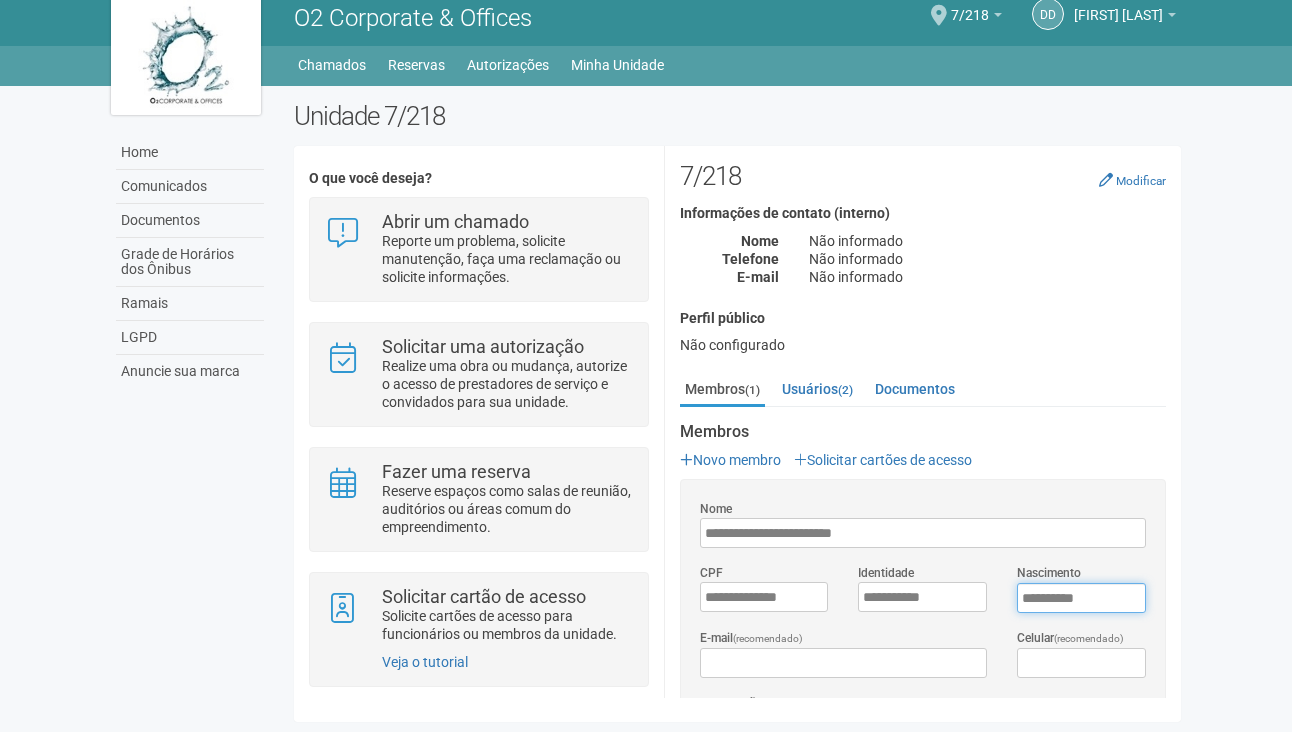 click on "****" at bounding box center [1081, 598] 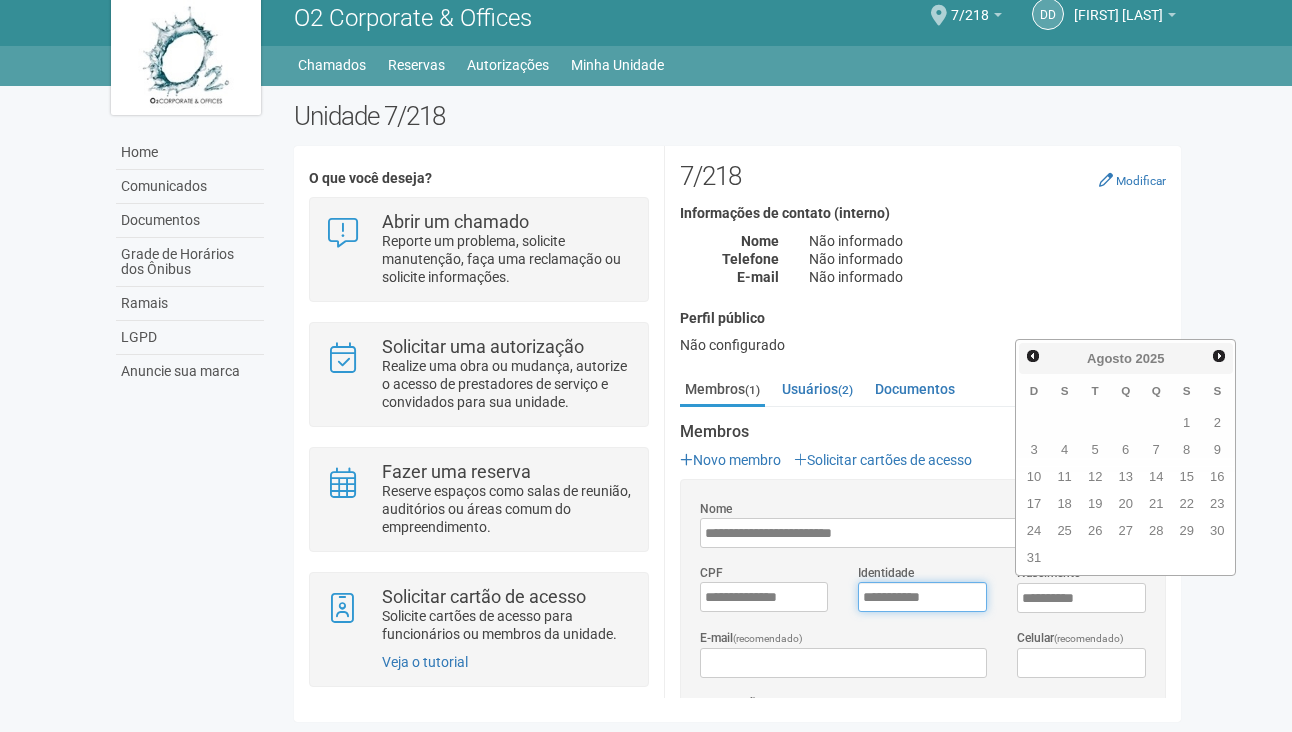 type 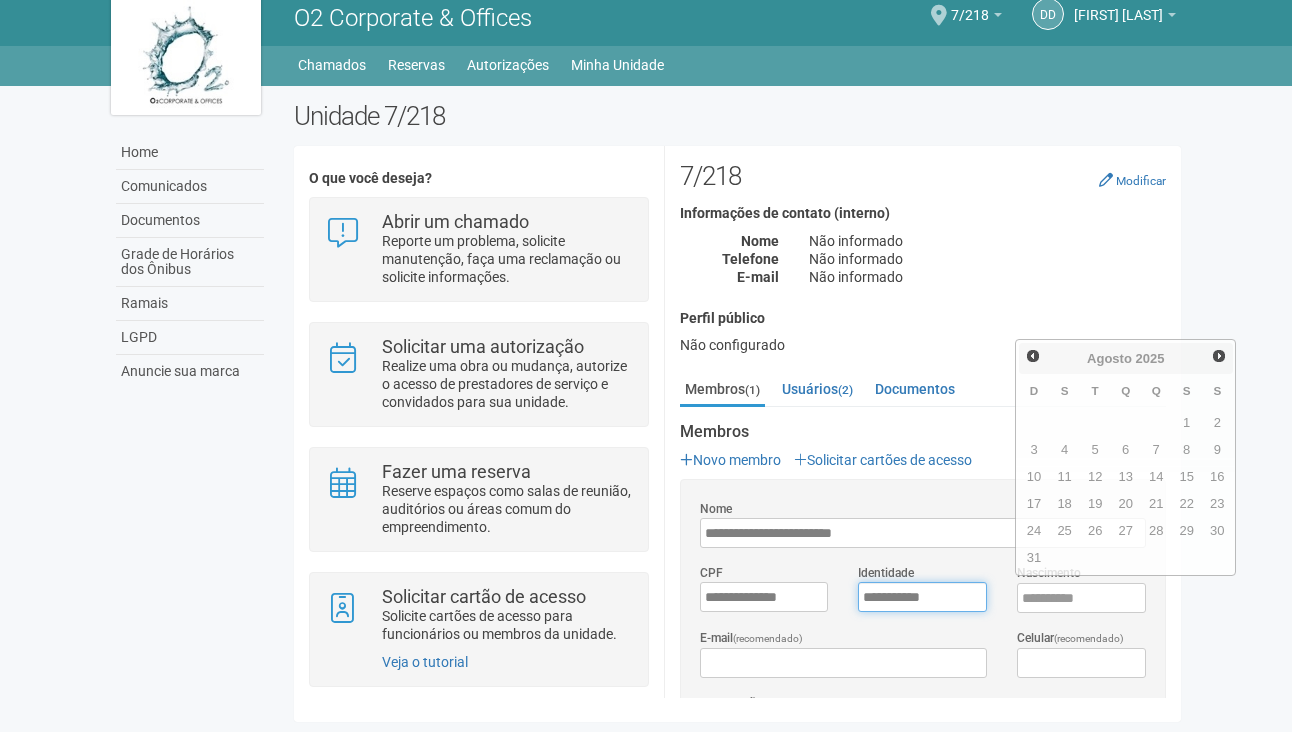 click on "**********" at bounding box center (922, 597) 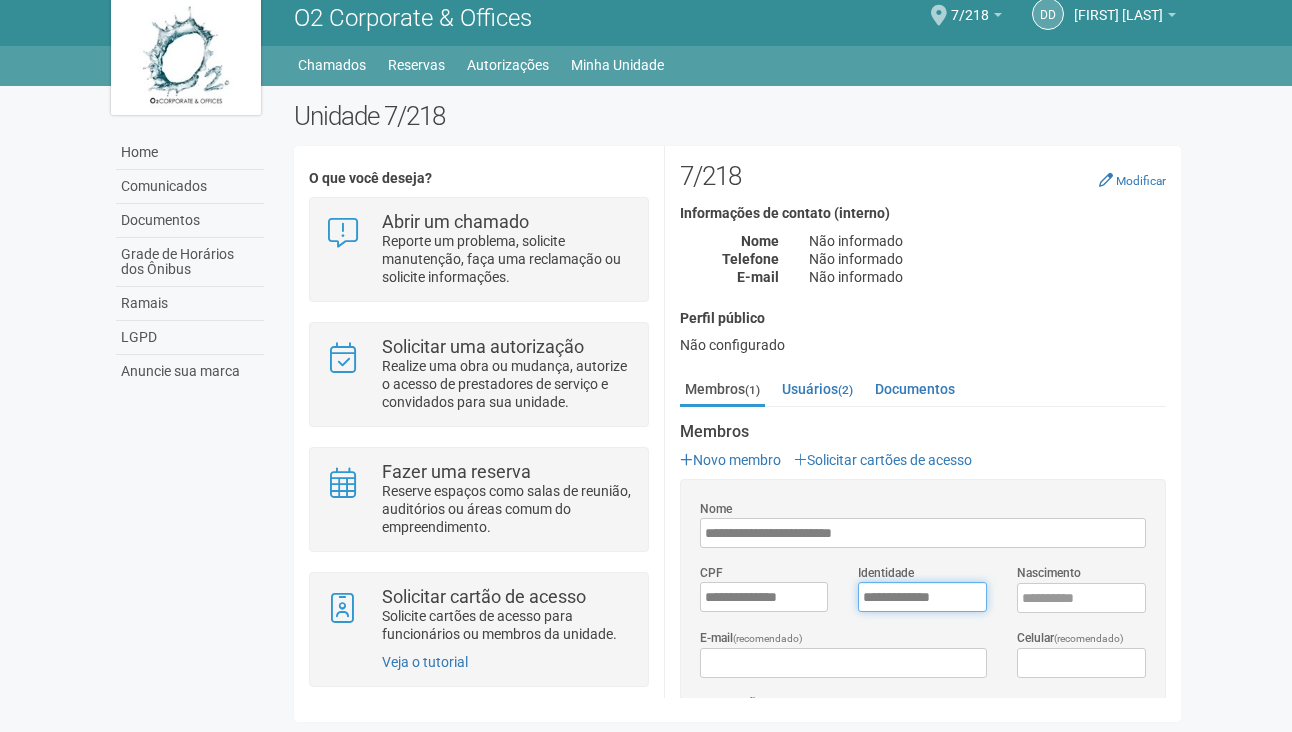 type on "**********" 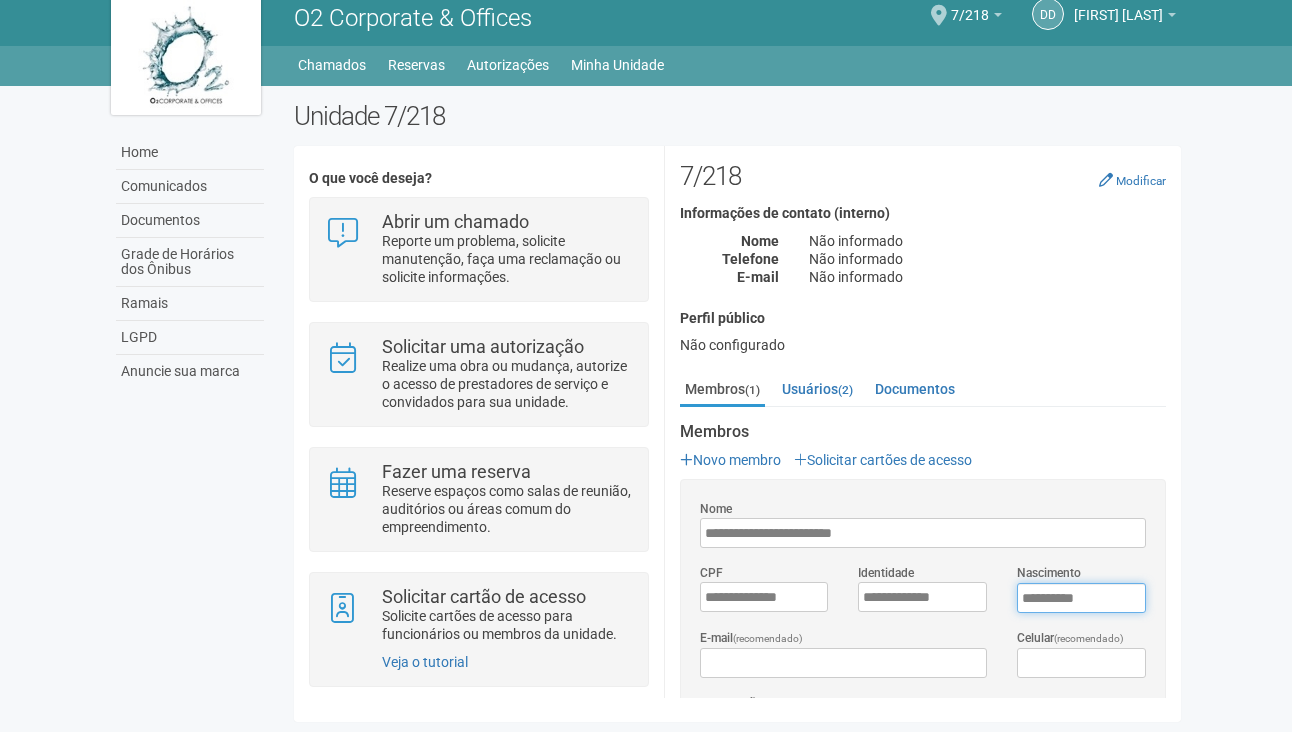 click on "****" at bounding box center [1081, 598] 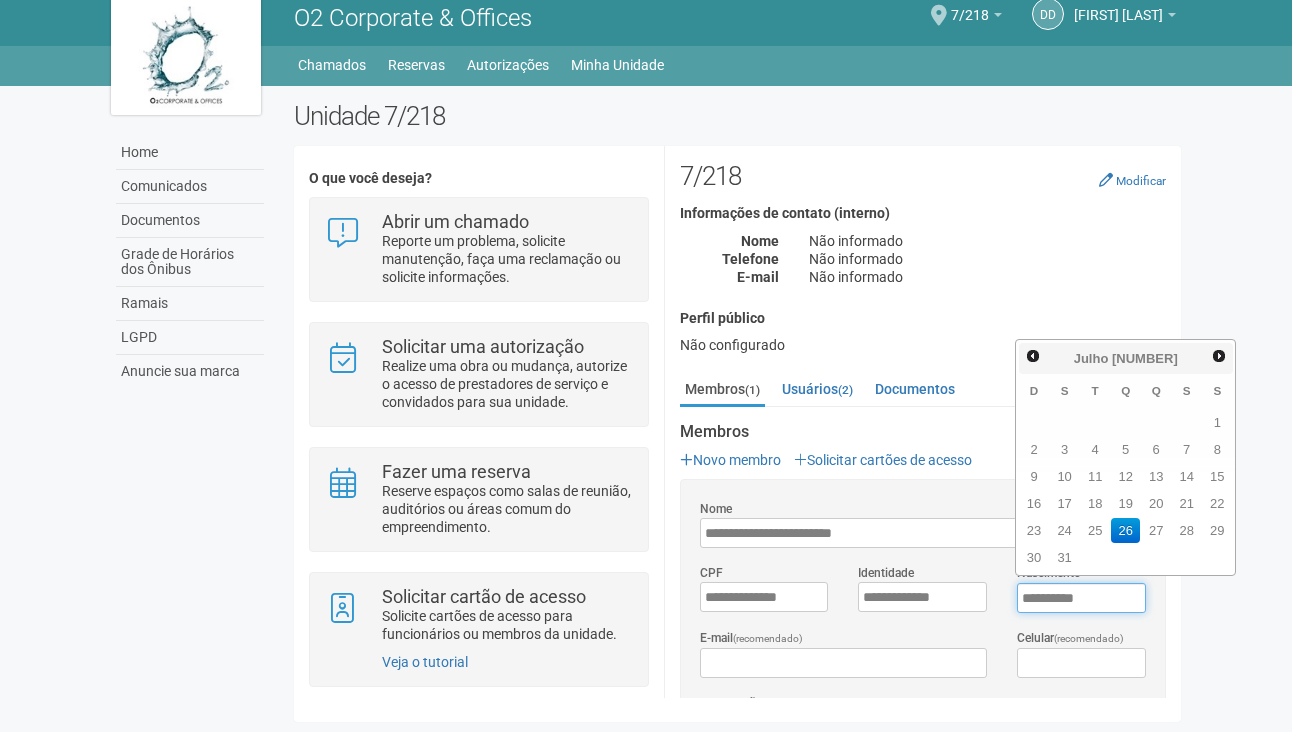 type on "**********" 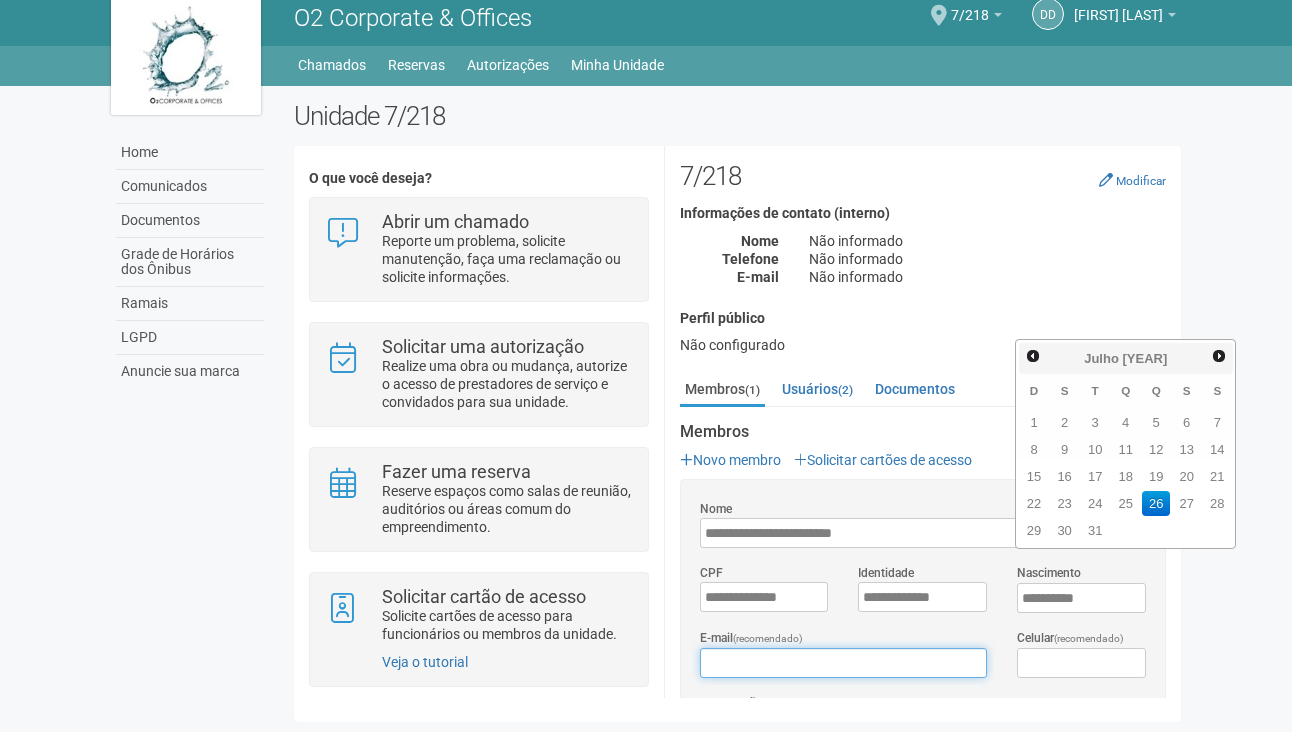 click on "E-mail  (recomendado)" at bounding box center (843, 663) 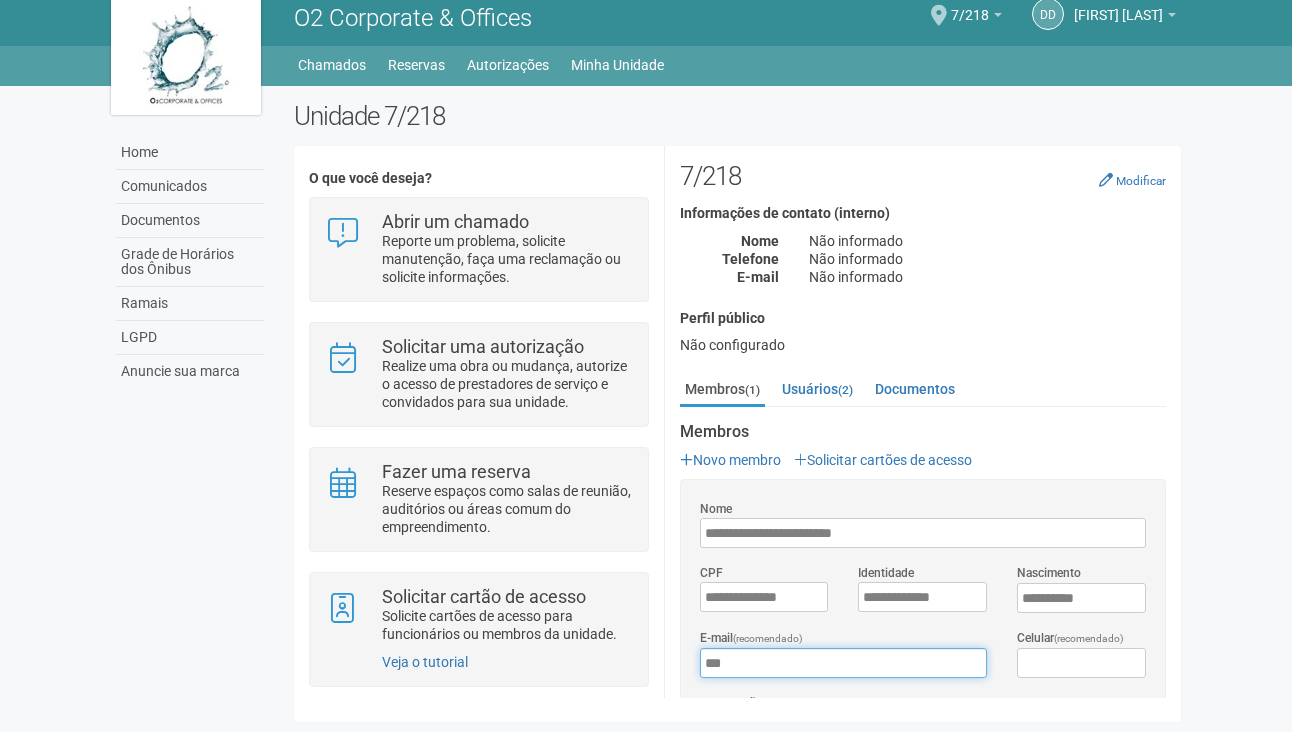 type on "**********" 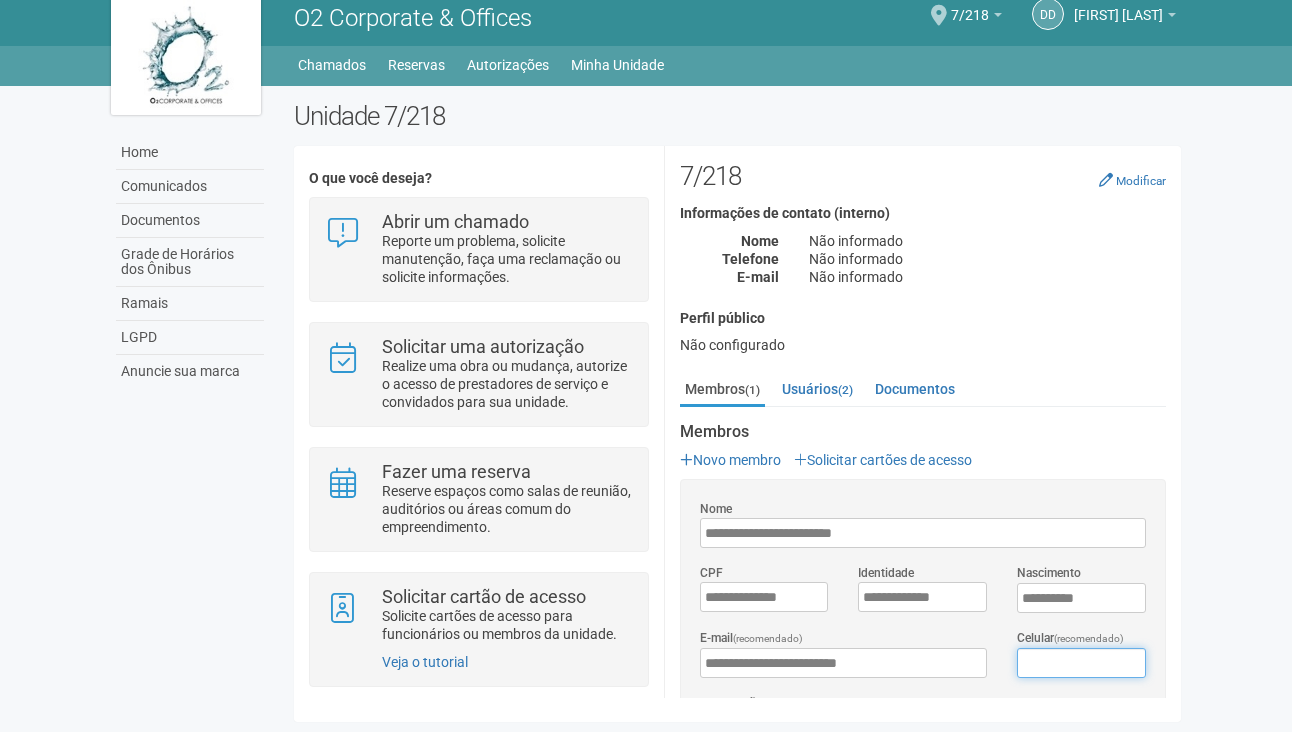 click on "Celular  (recomendado)" at bounding box center (1081, 663) 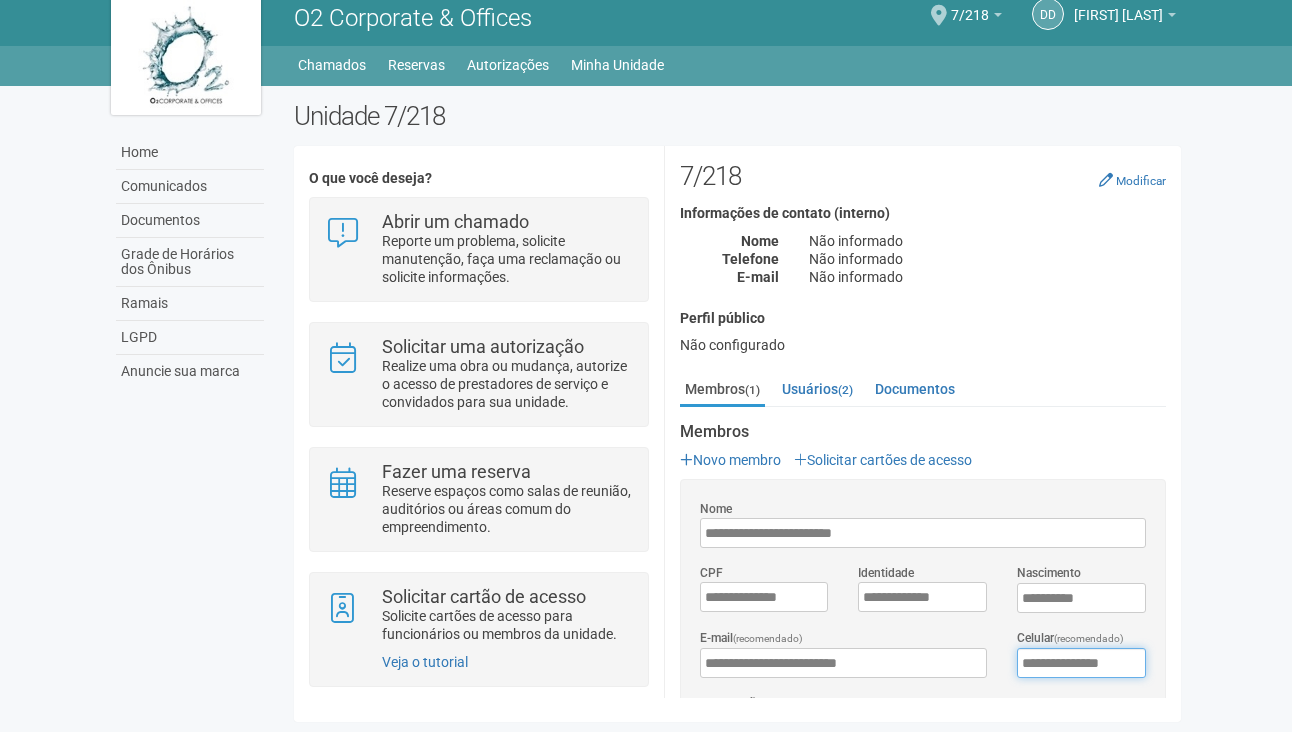 type on "**********" 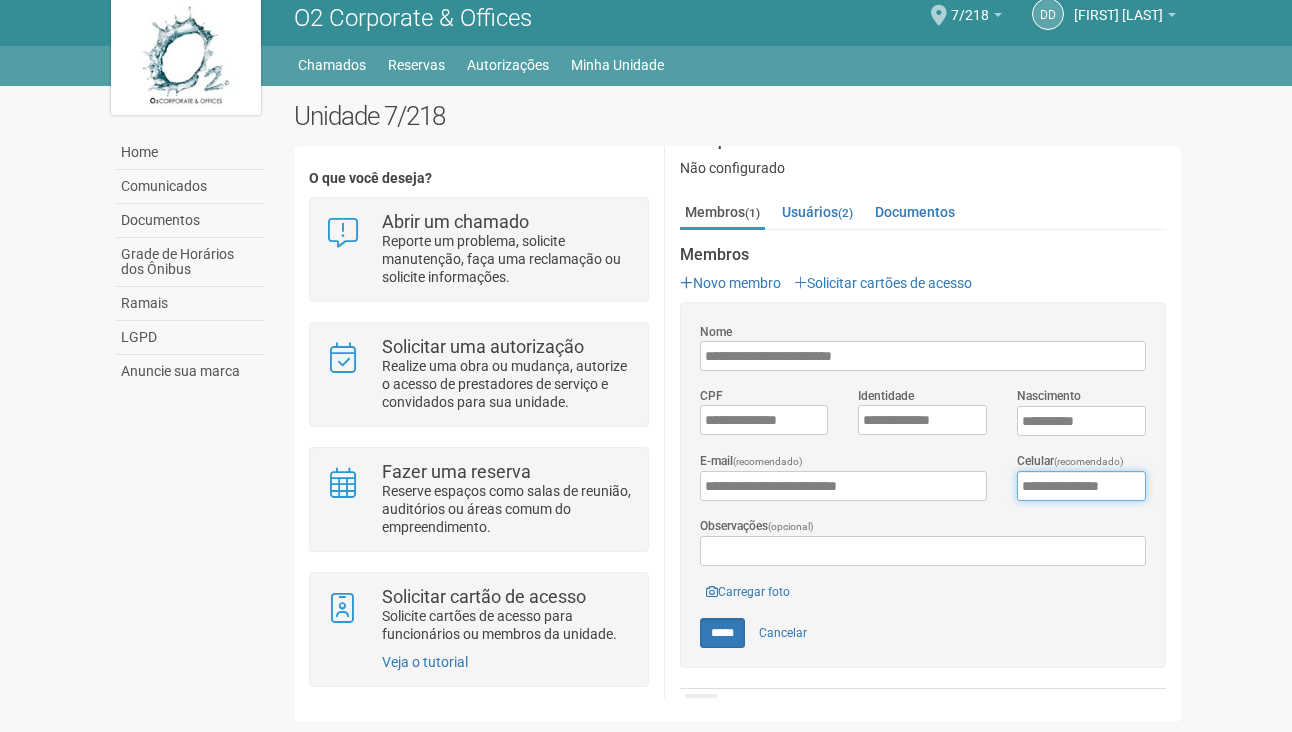 scroll, scrollTop: 212, scrollLeft: 0, axis: vertical 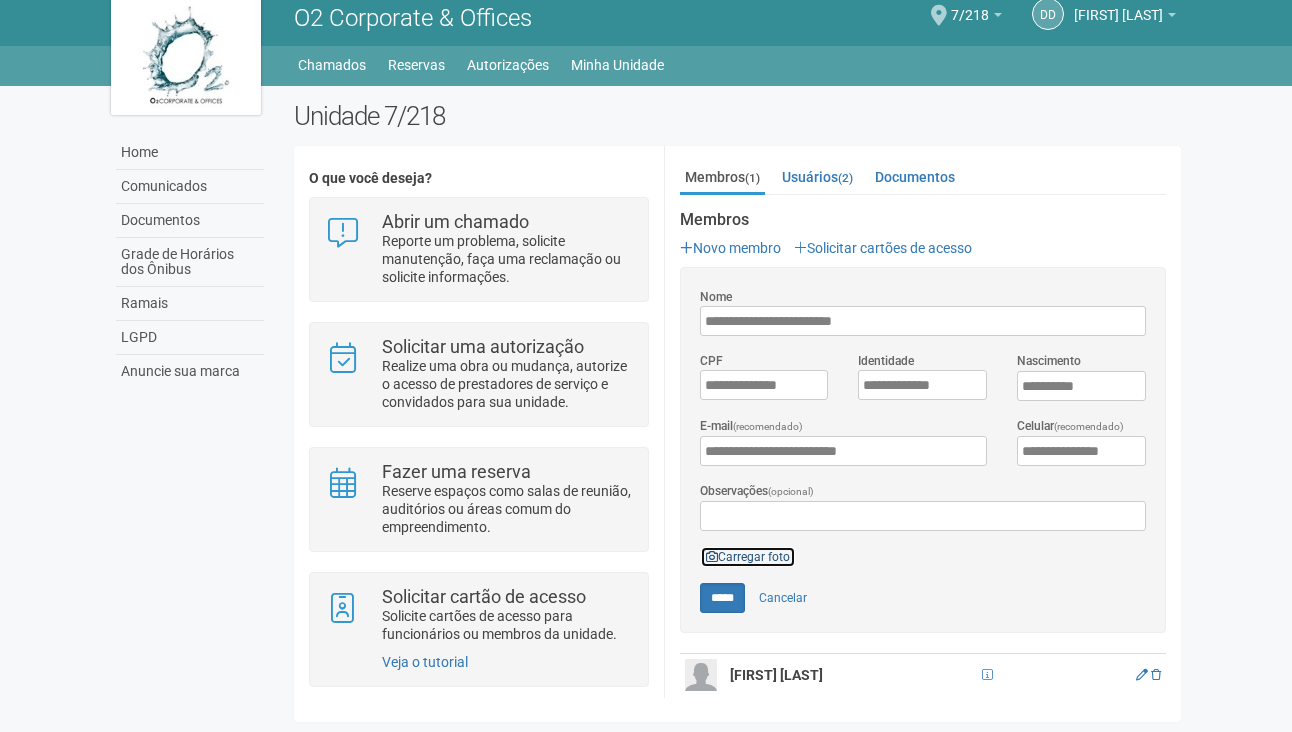 click on "Carregar foto" at bounding box center (748, 557) 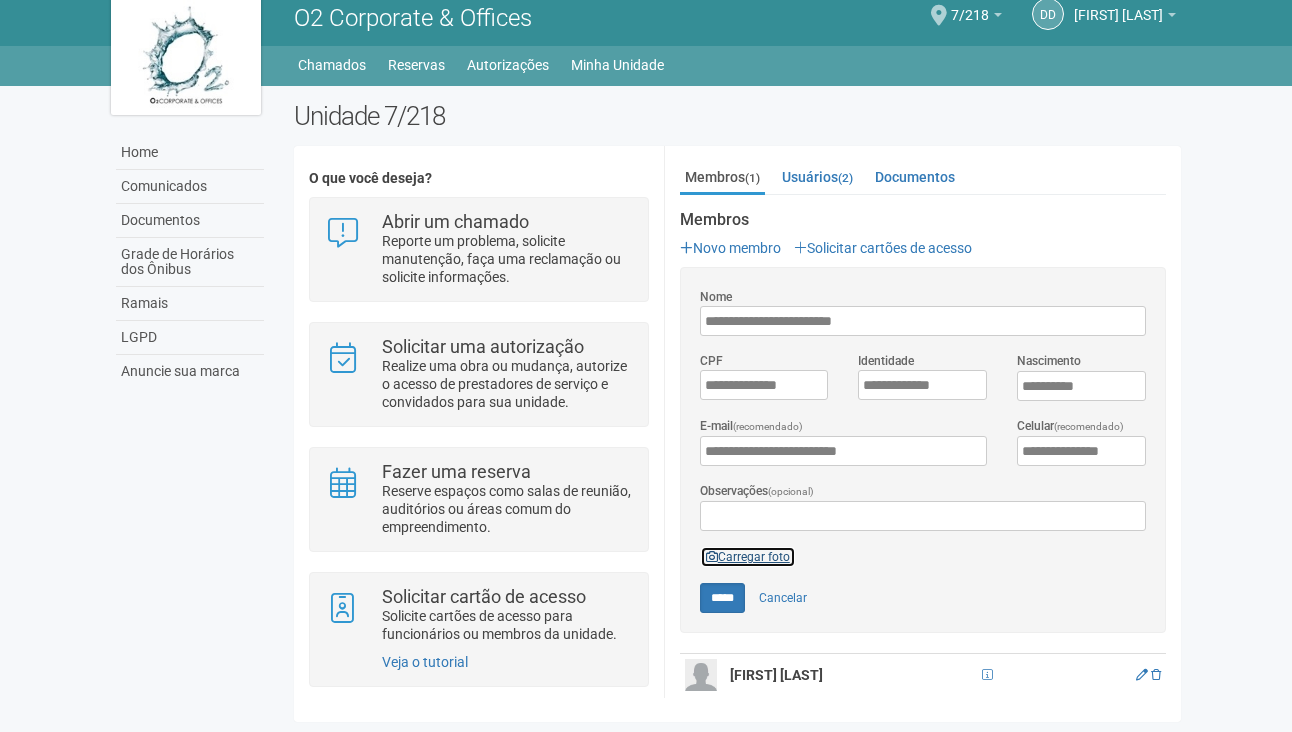 scroll, scrollTop: 231, scrollLeft: 0, axis: vertical 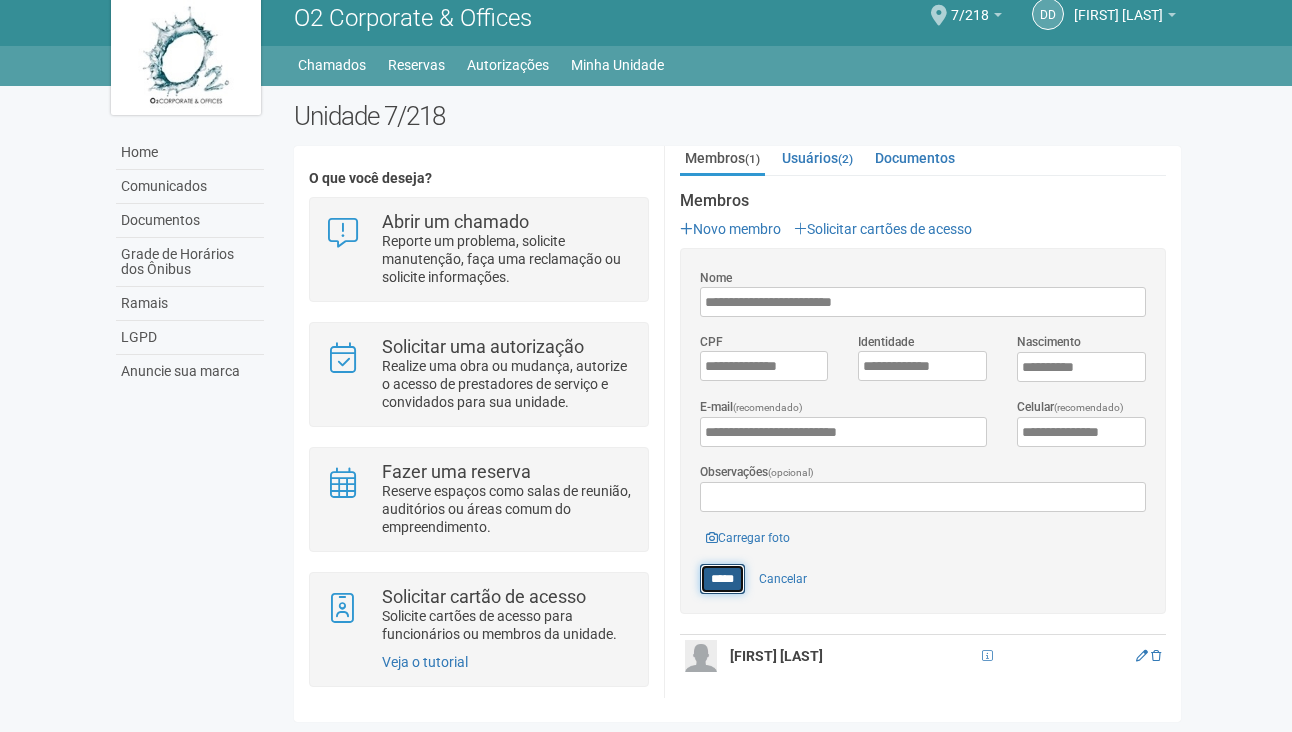 click on "*****" at bounding box center (722, 579) 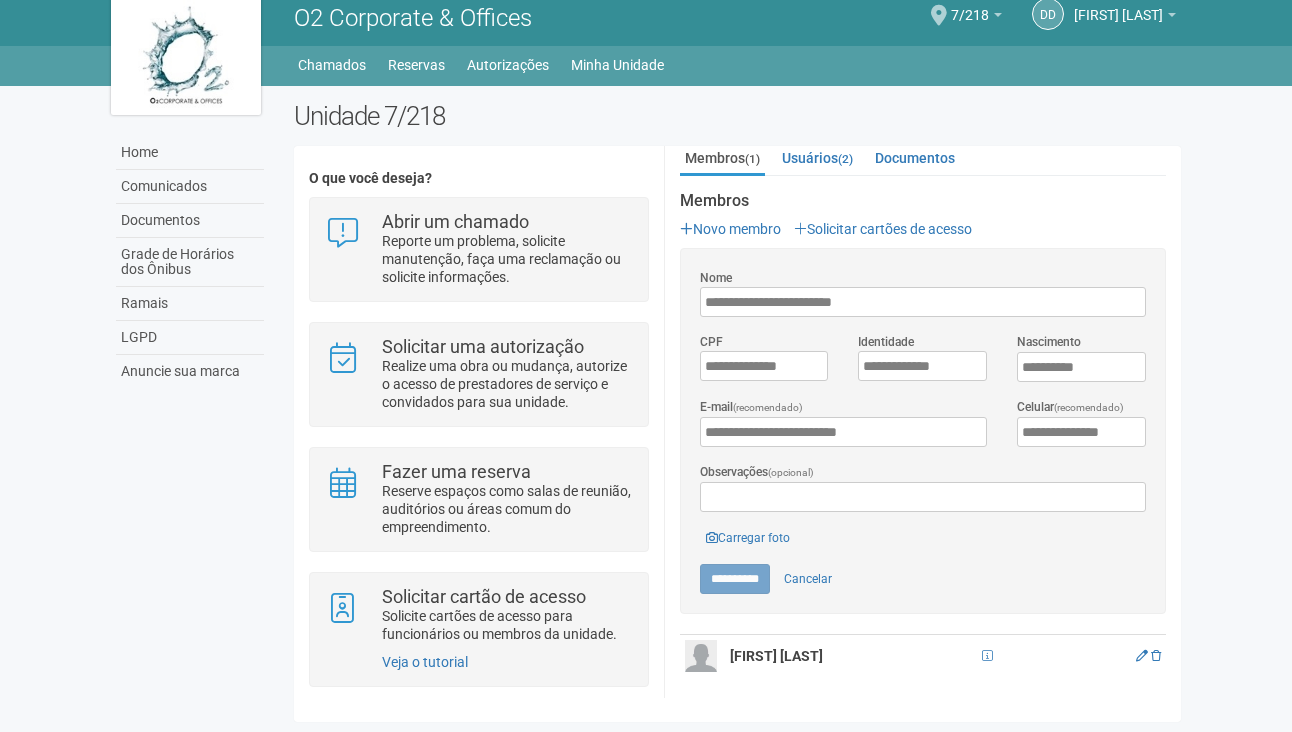 type on "*****" 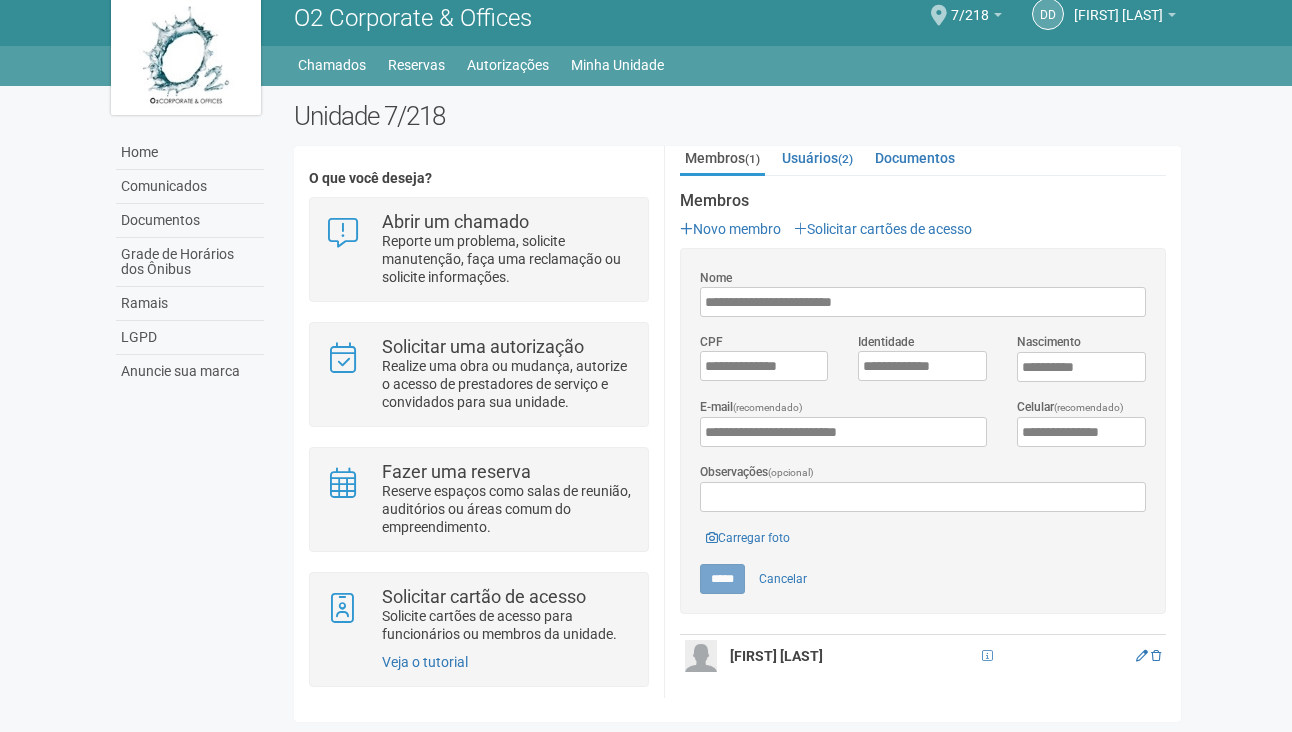 scroll, scrollTop: 0, scrollLeft: 0, axis: both 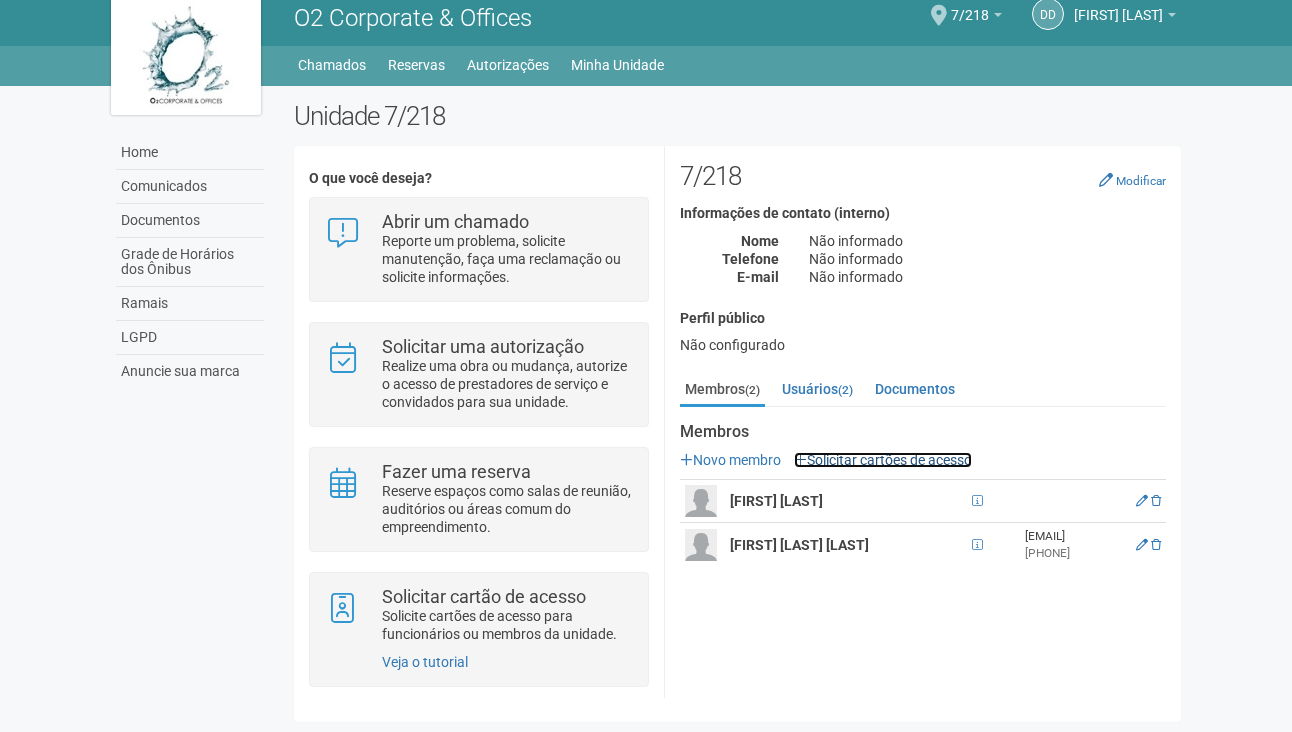click on "Solicitar cartões de acesso" at bounding box center [883, 460] 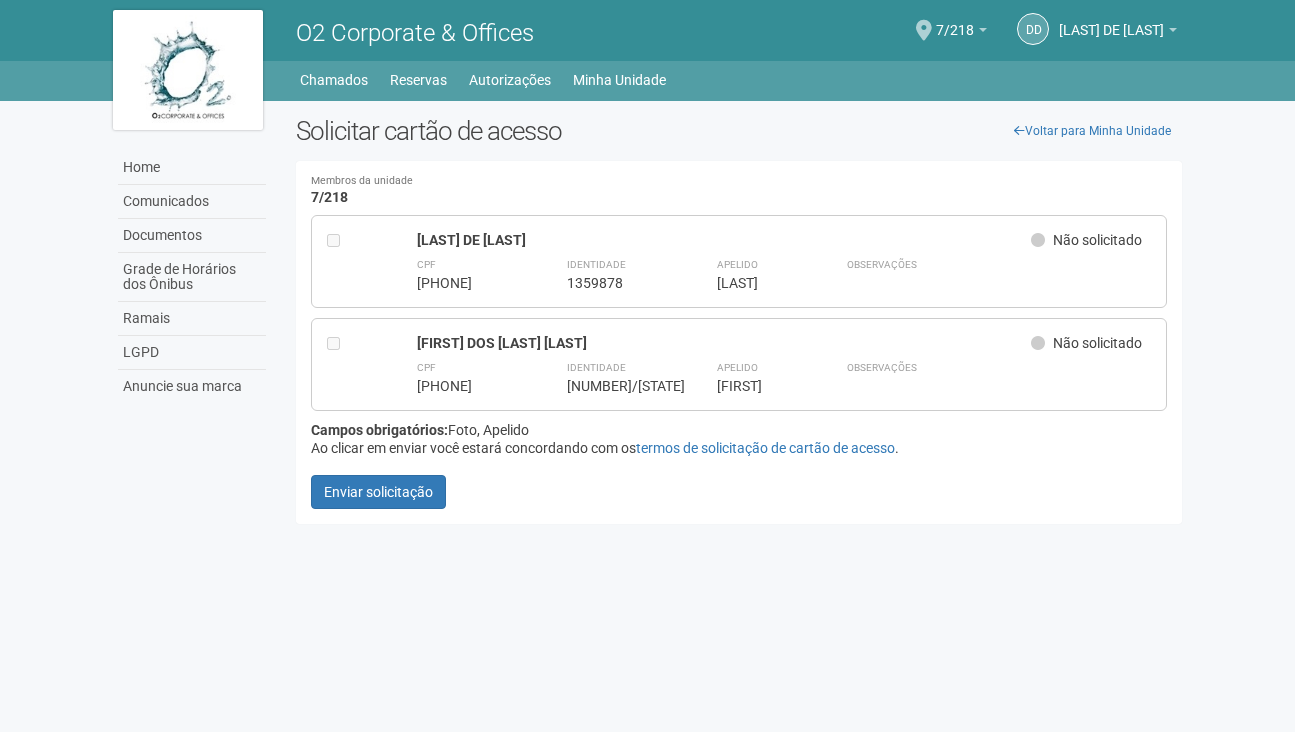 scroll, scrollTop: 0, scrollLeft: 0, axis: both 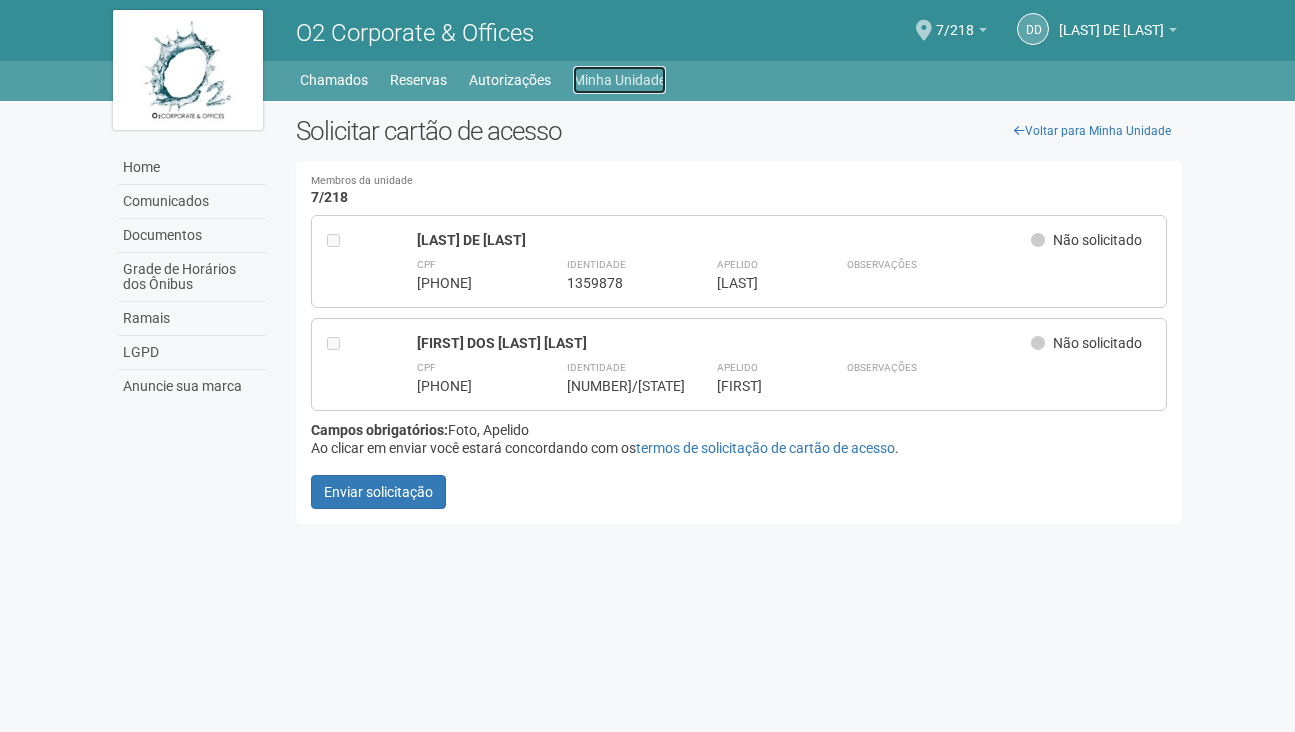 click on "Minha Unidade" at bounding box center (619, 80) 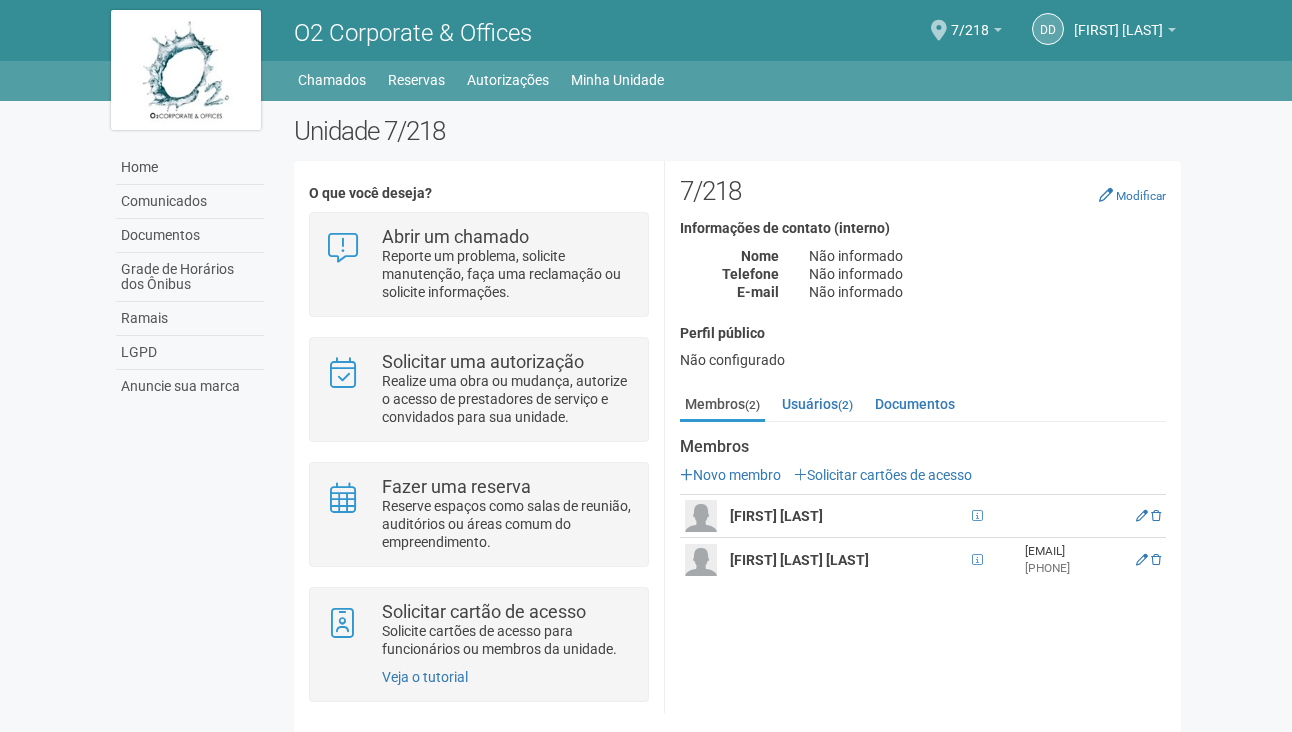 scroll, scrollTop: 0, scrollLeft: 0, axis: both 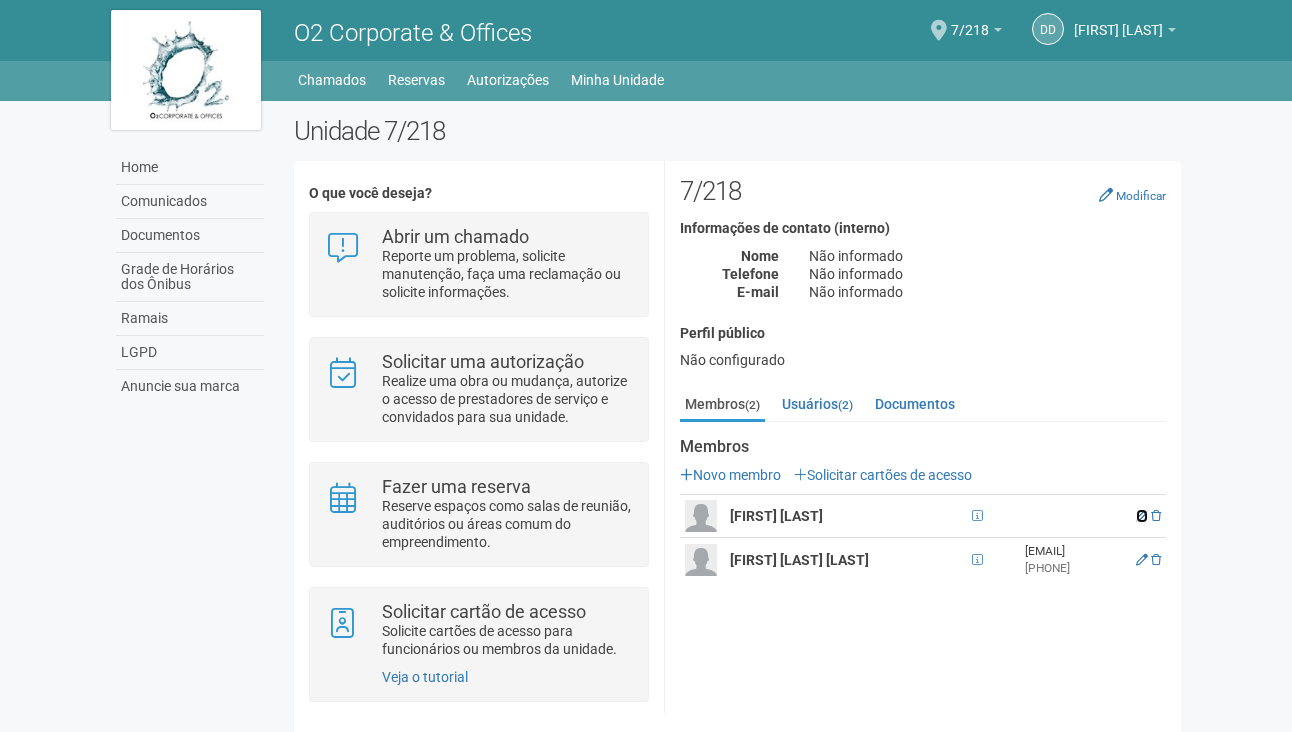 click at bounding box center [1142, 516] 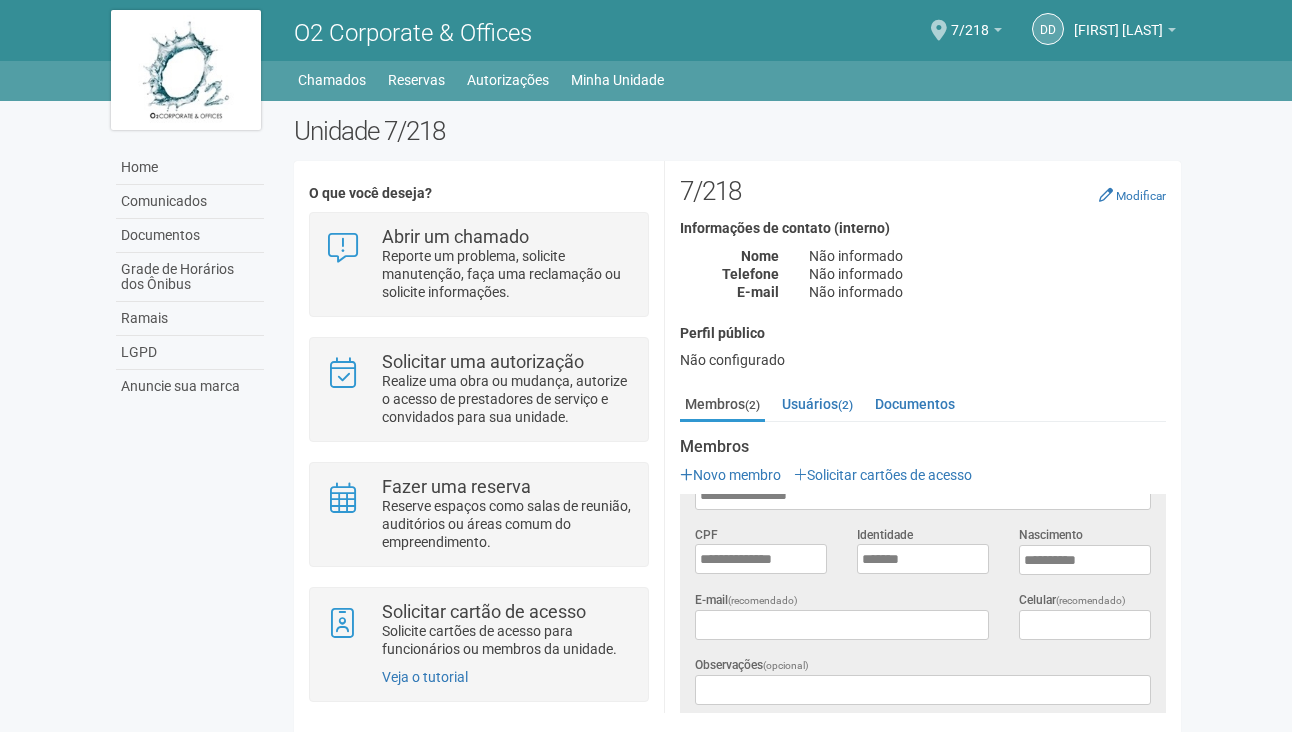 scroll, scrollTop: 0, scrollLeft: 0, axis: both 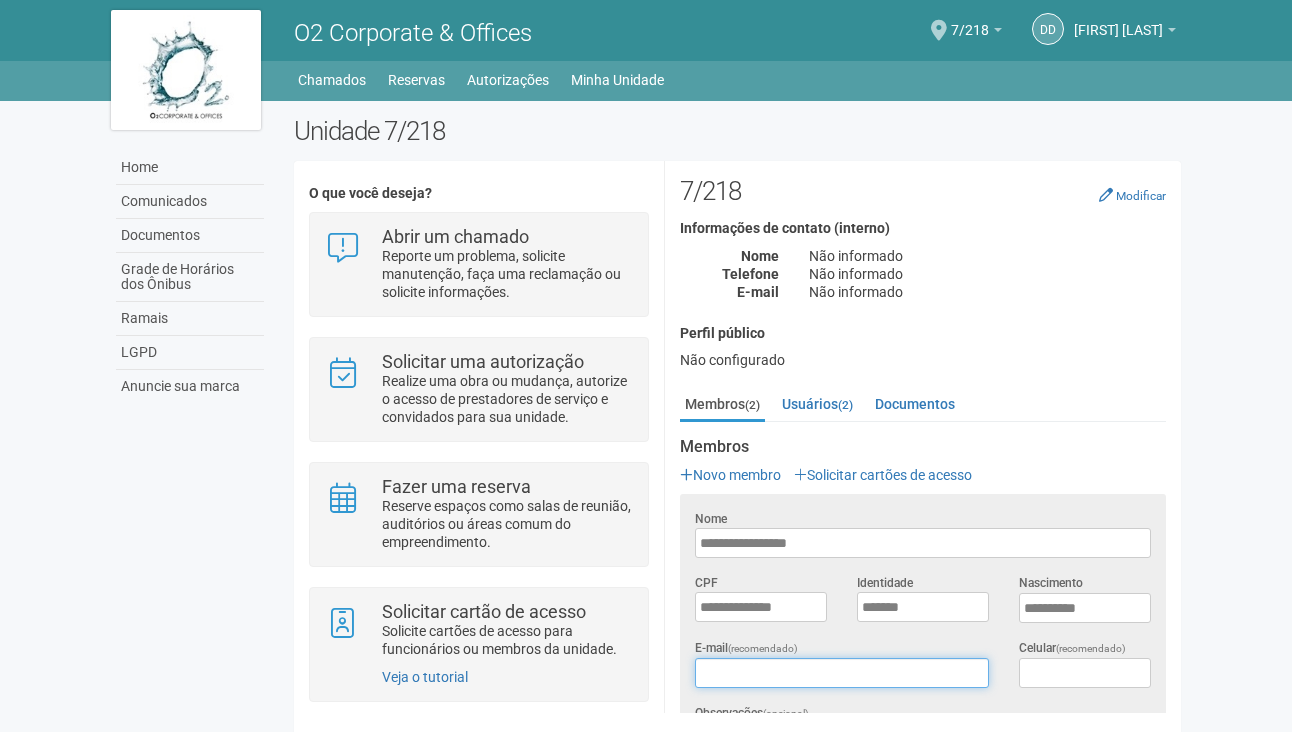 click on "E-mail  (recomendado)" at bounding box center (842, 673) 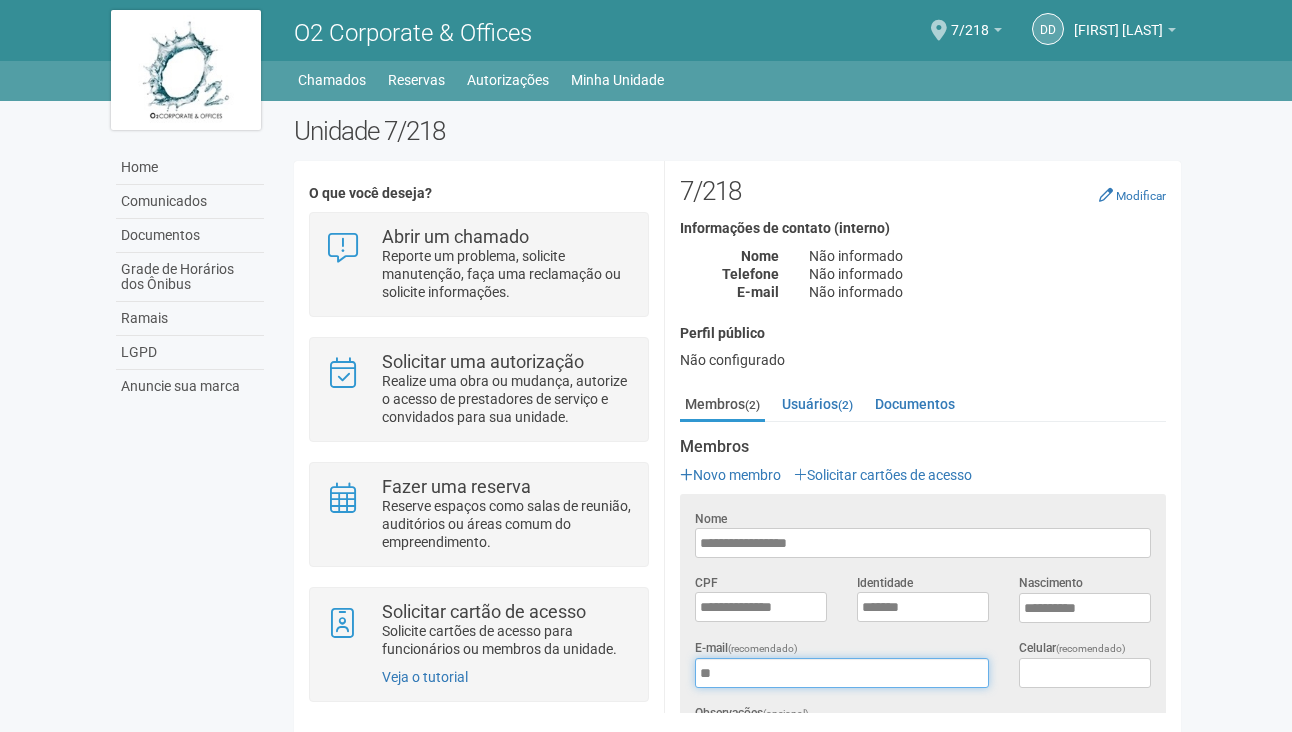 type on "*" 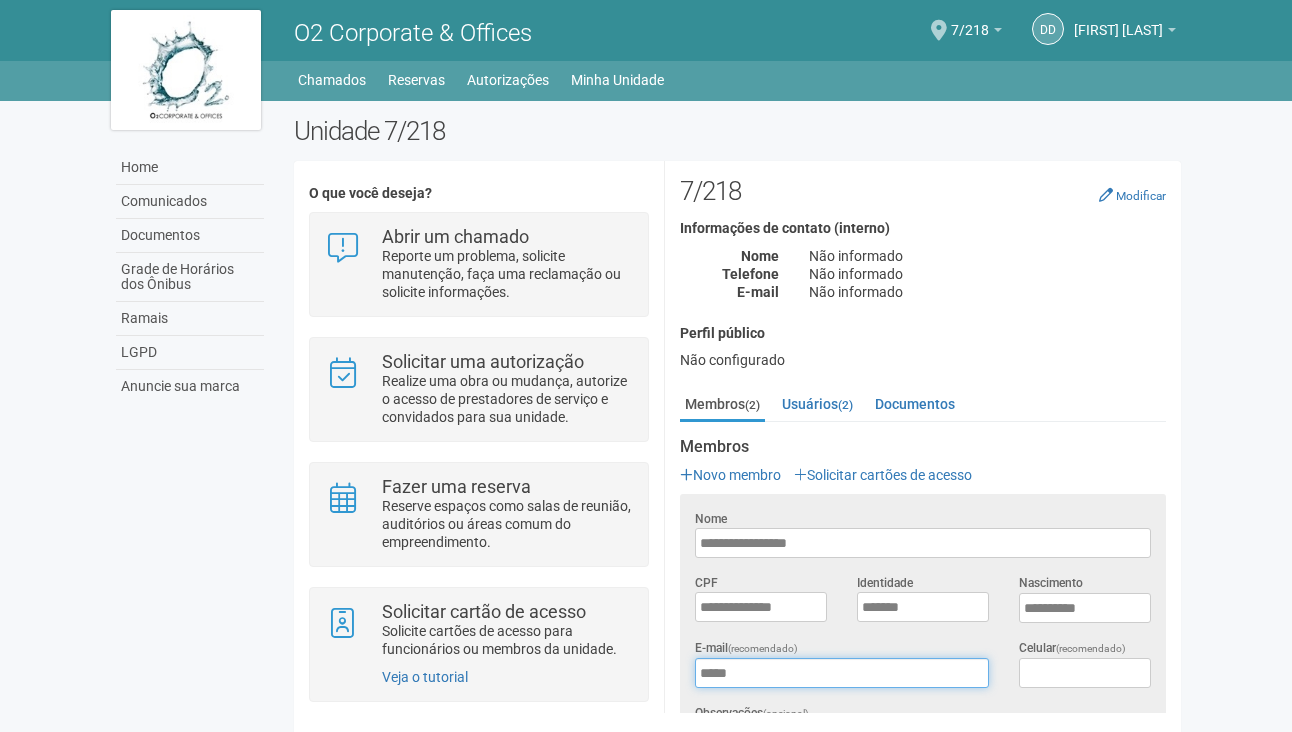 type on "**********" 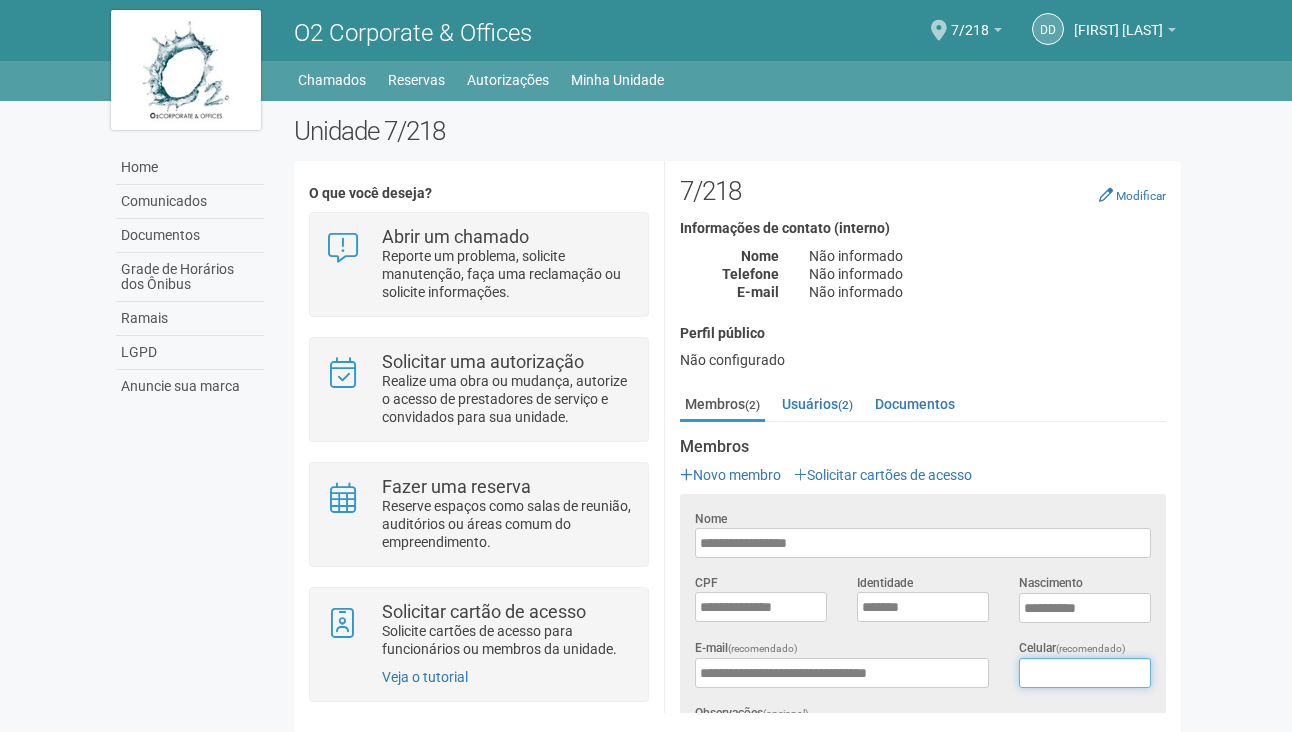 click on "Celular  (recomendado)" at bounding box center [1085, 673] 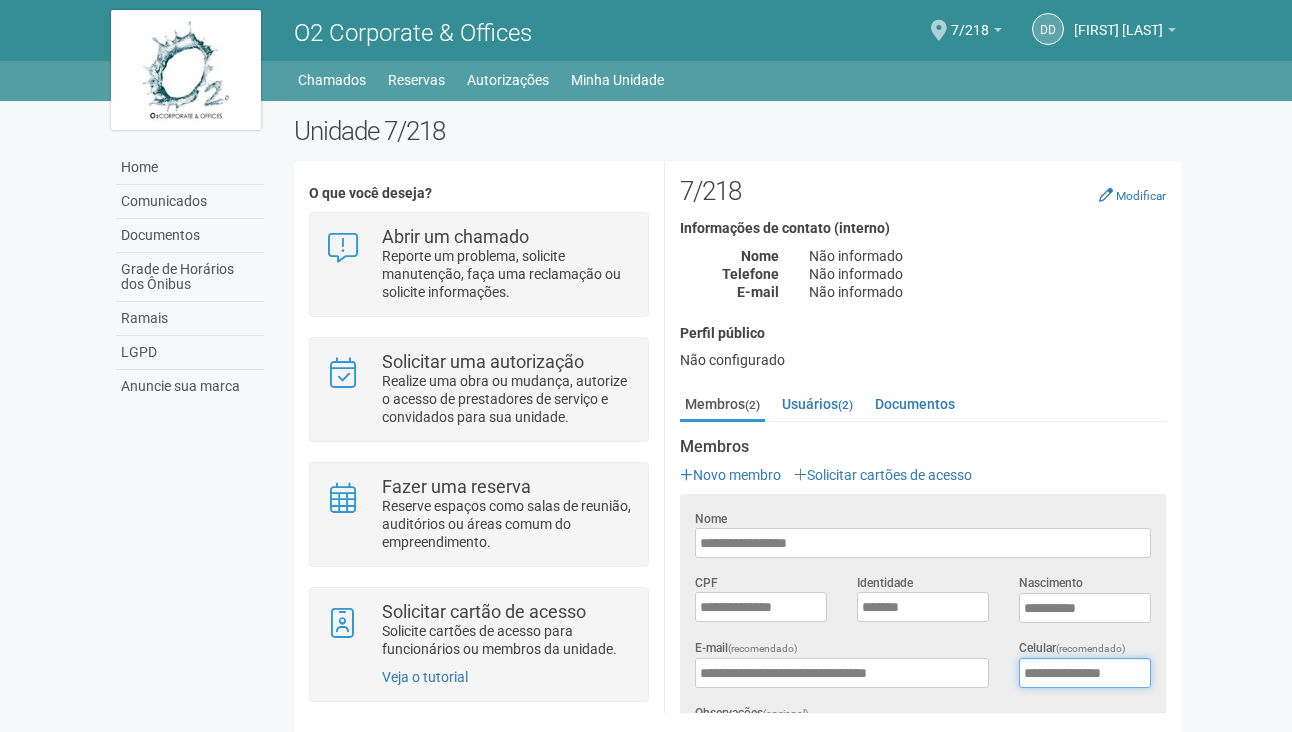 type on "**********" 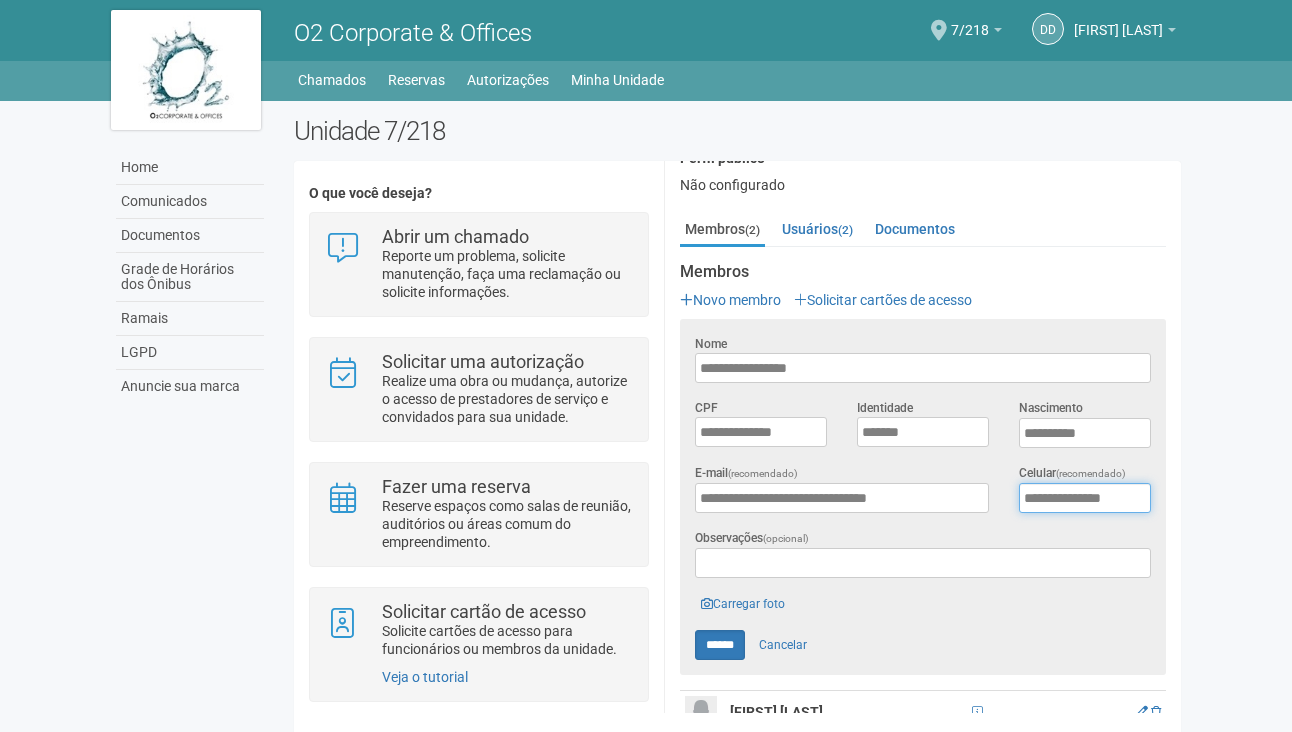 scroll, scrollTop: 224, scrollLeft: 0, axis: vertical 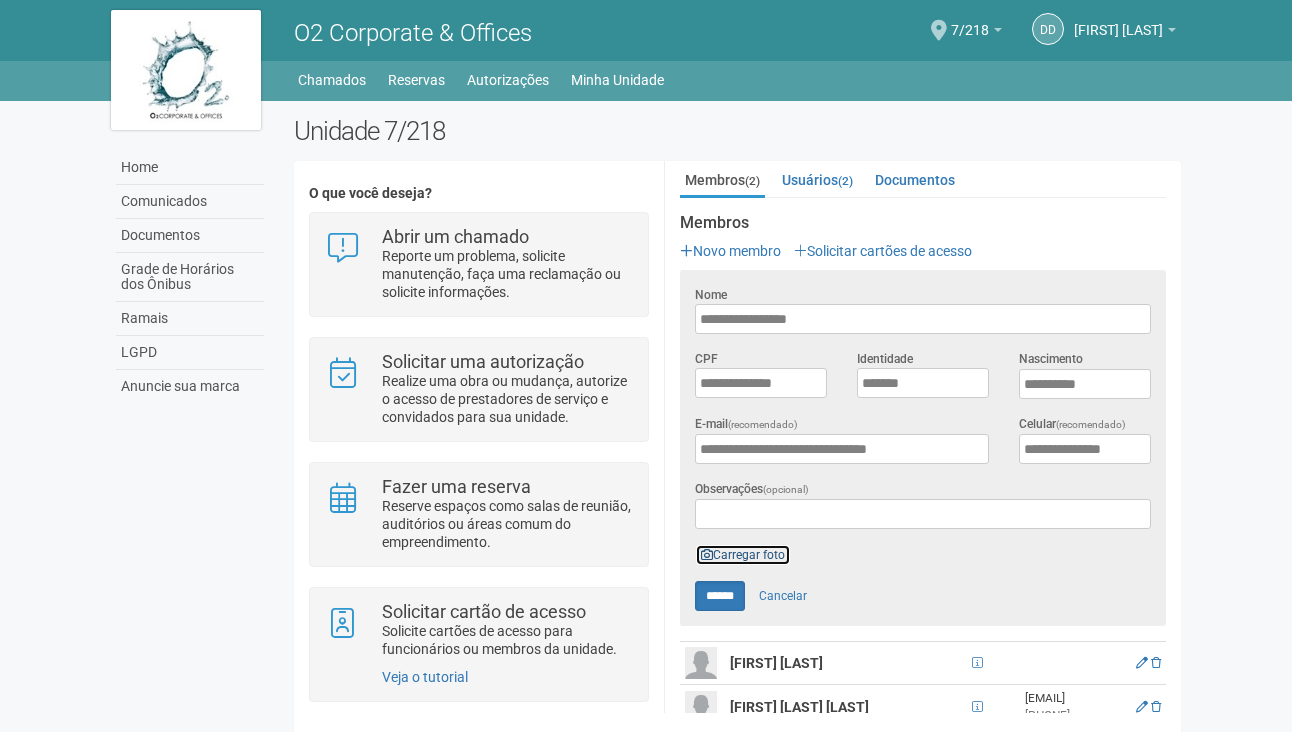 click on "Carregar foto" at bounding box center (743, 555) 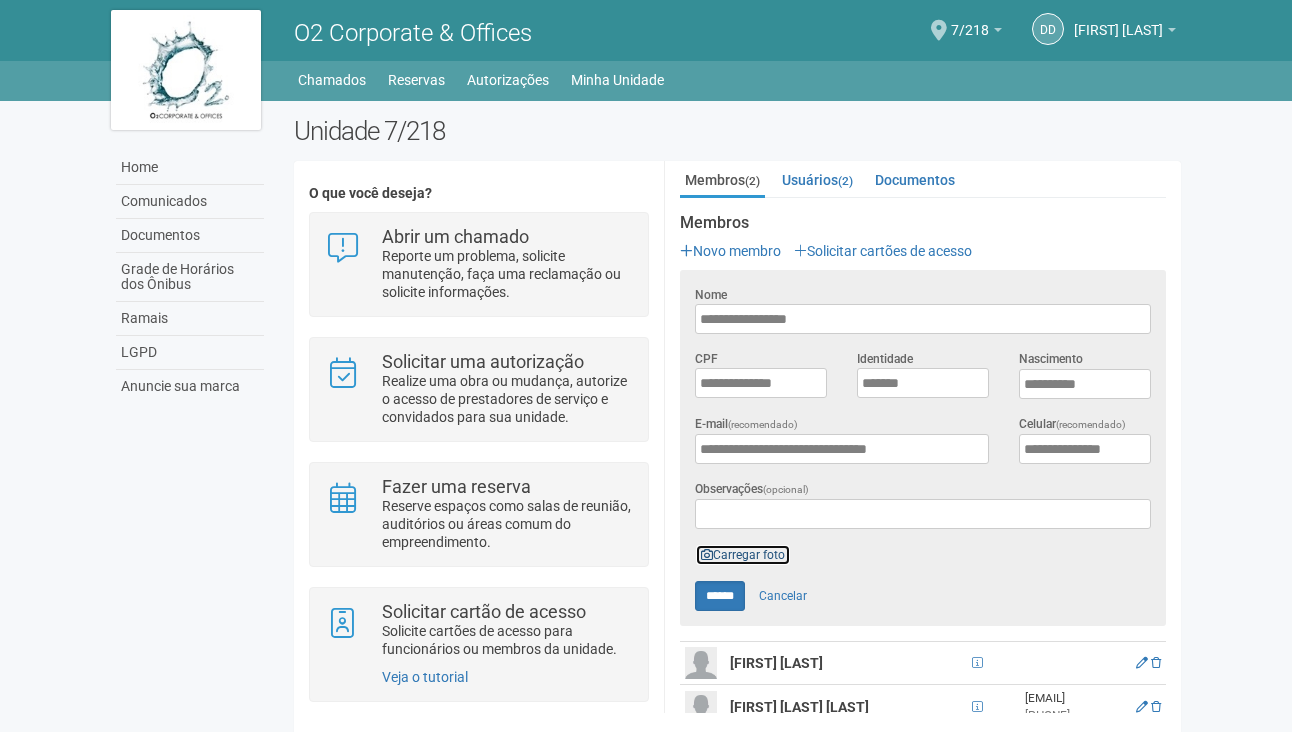 click on "Carregar foto" at bounding box center (743, 555) 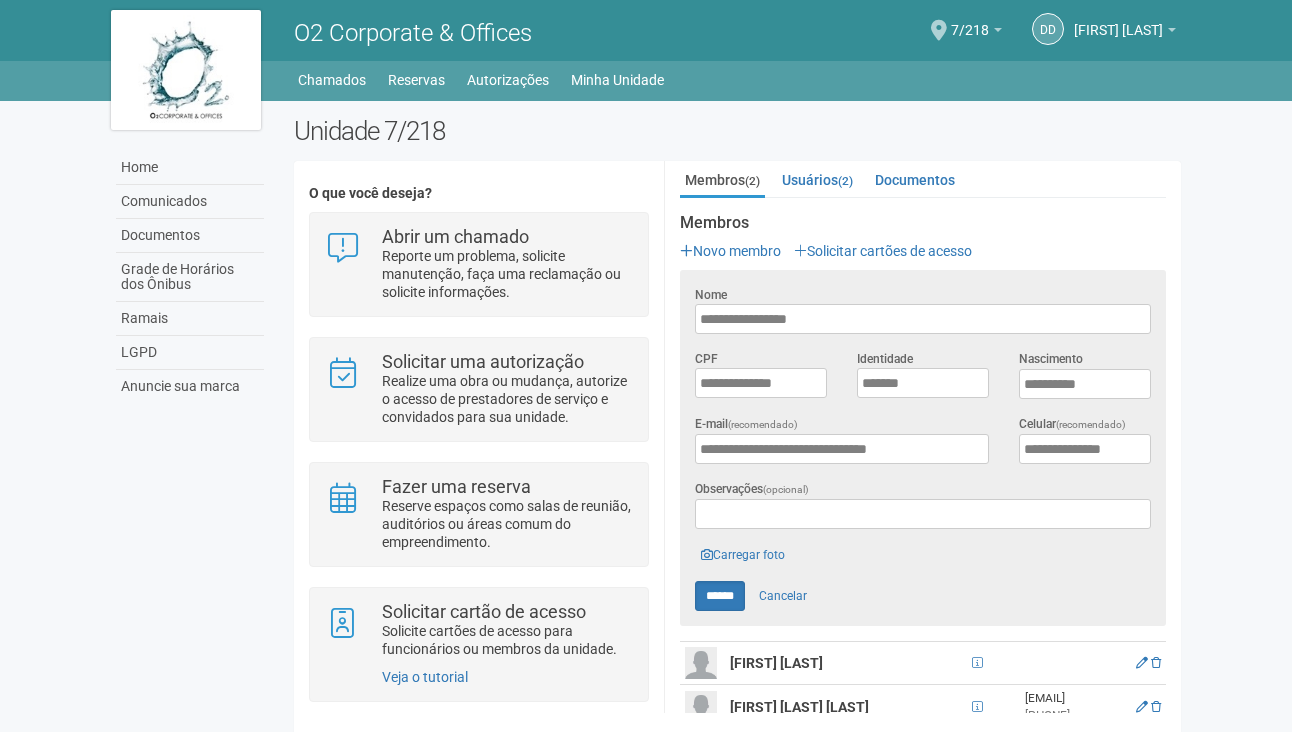 click on "**********" at bounding box center [923, 317] 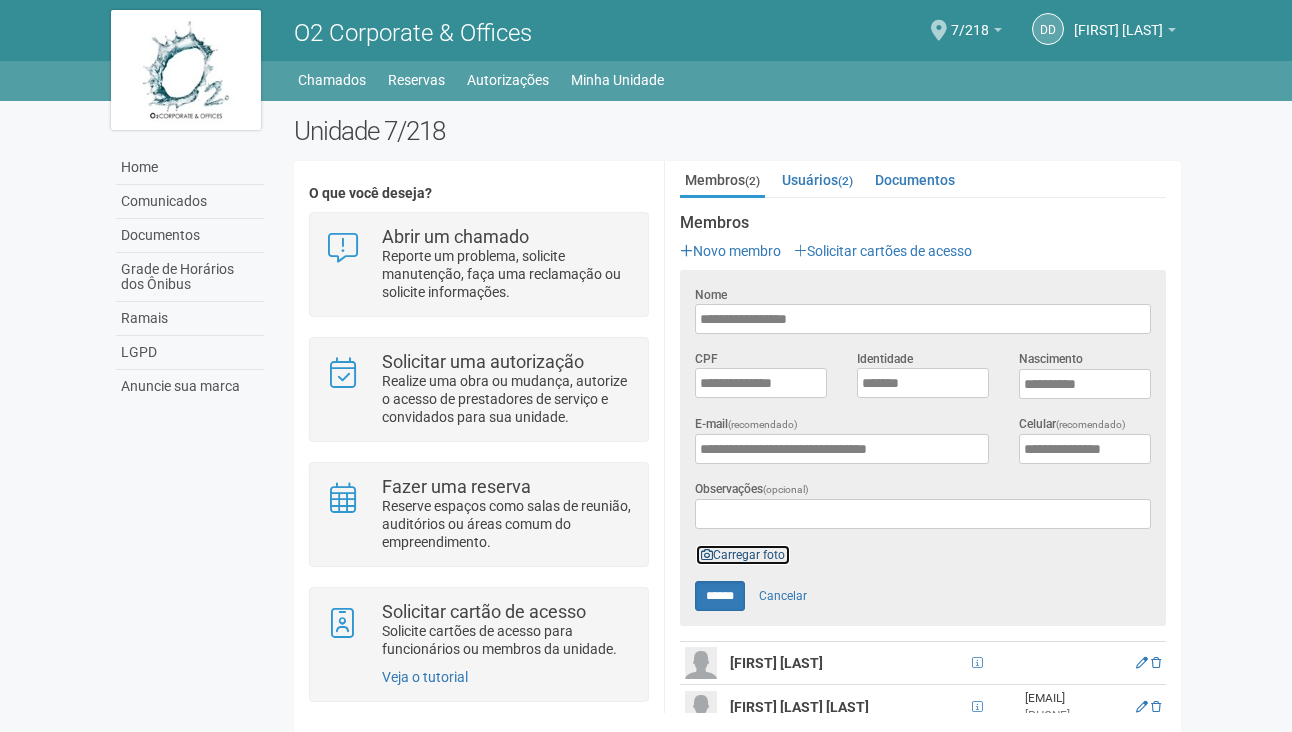 click on "Carregar foto" at bounding box center [743, 555] 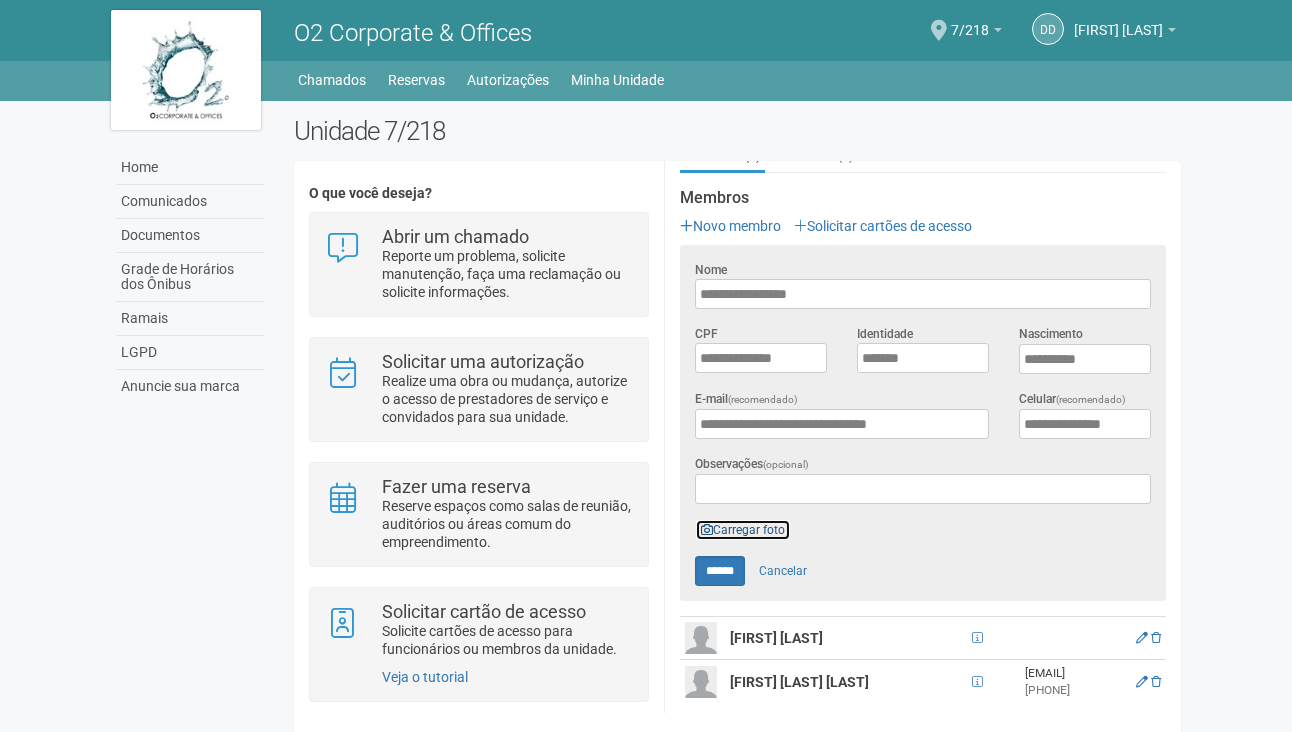 scroll, scrollTop: 261, scrollLeft: 0, axis: vertical 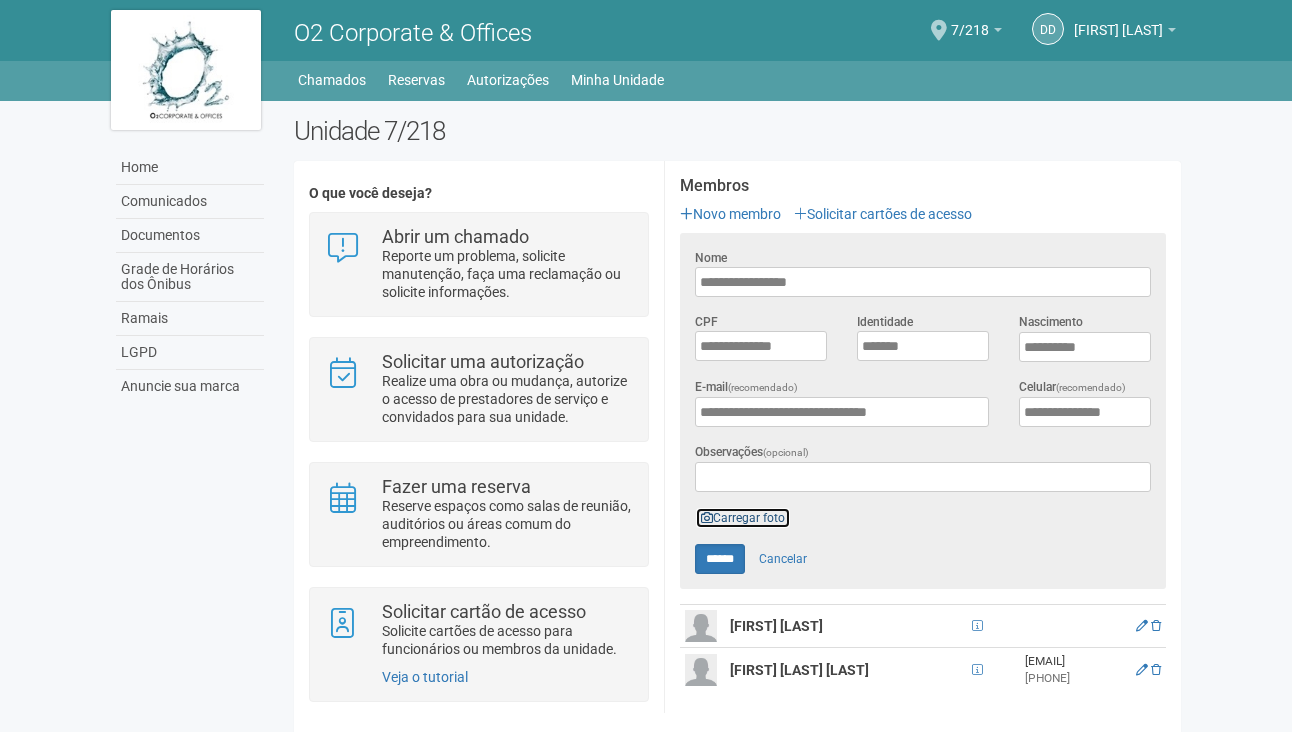 click on "Carregar foto" at bounding box center [743, 518] 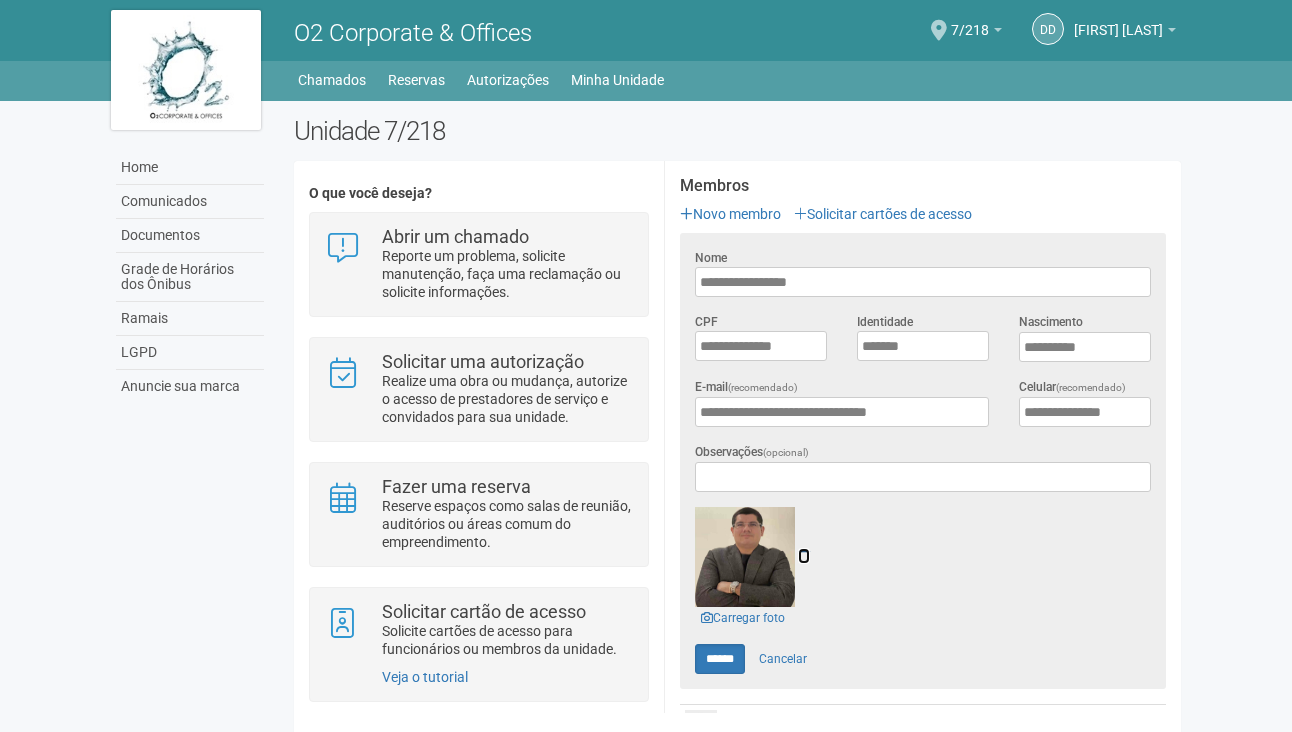 click at bounding box center [804, 556] 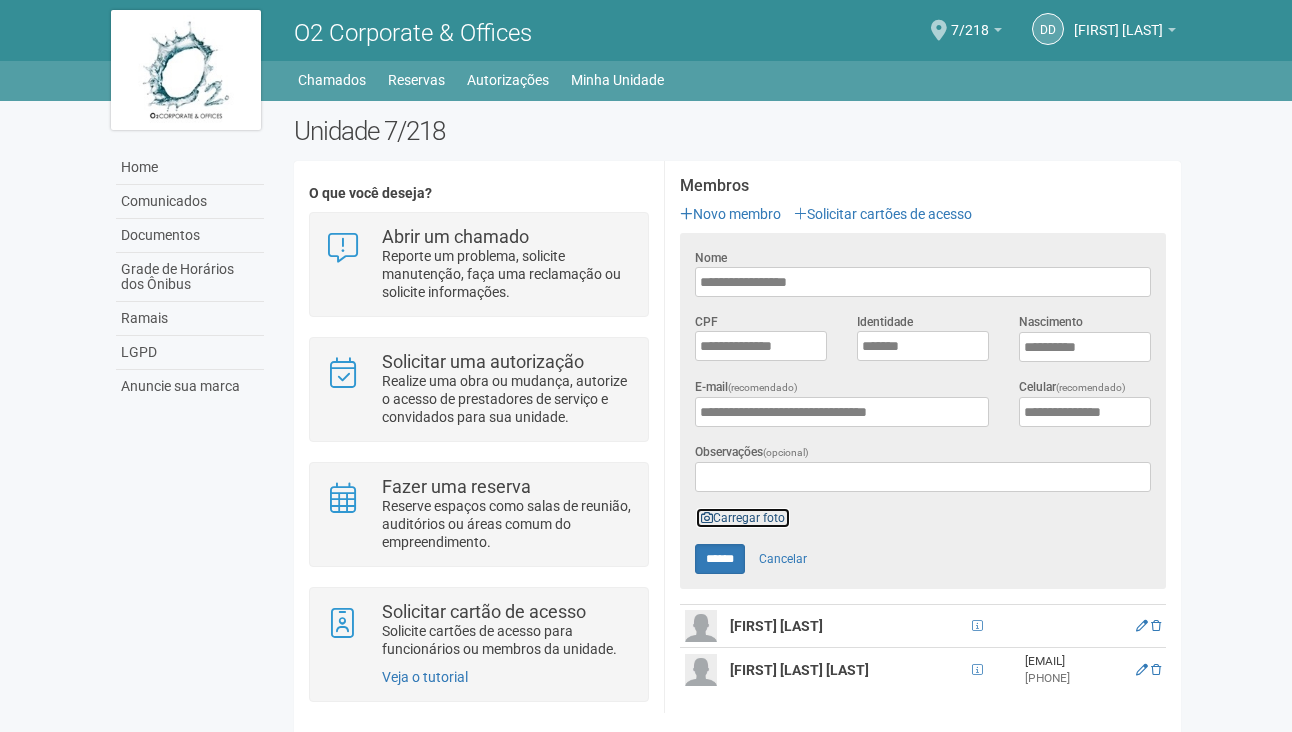 click on "Carregar foto" at bounding box center [743, 518] 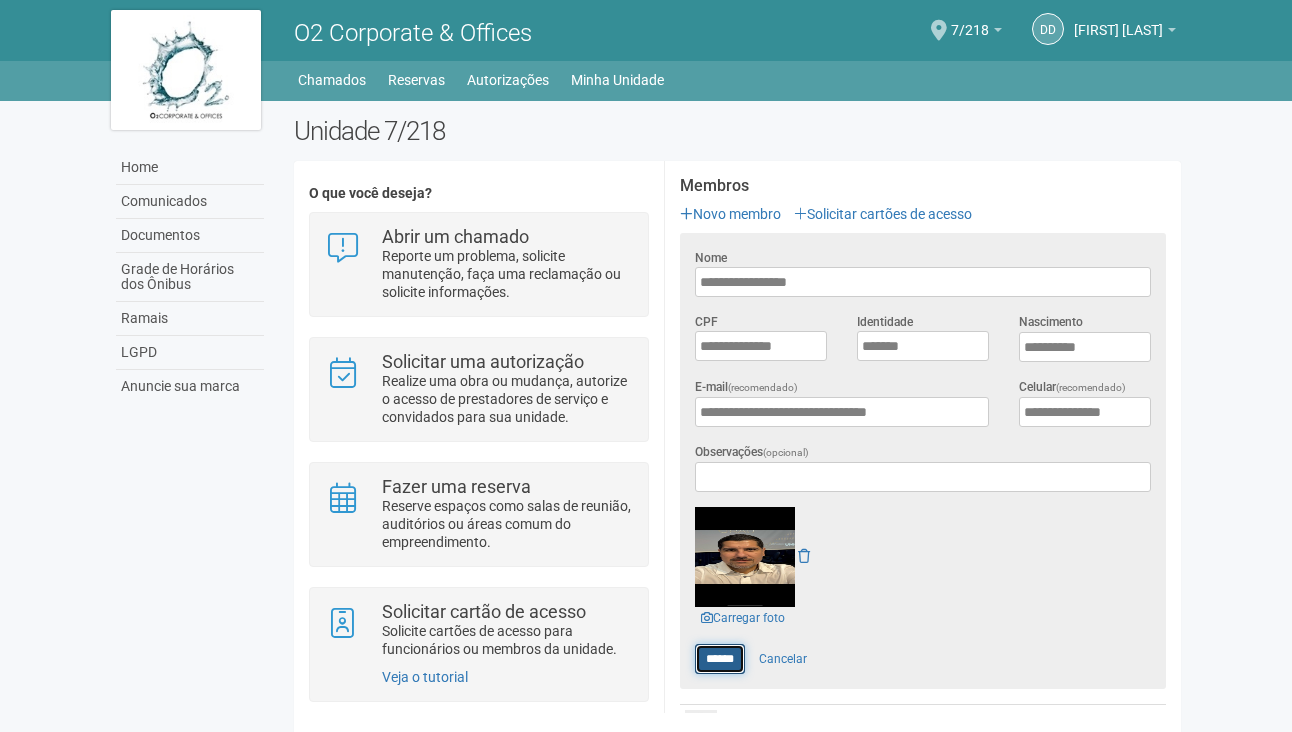 click on "******" at bounding box center (720, 659) 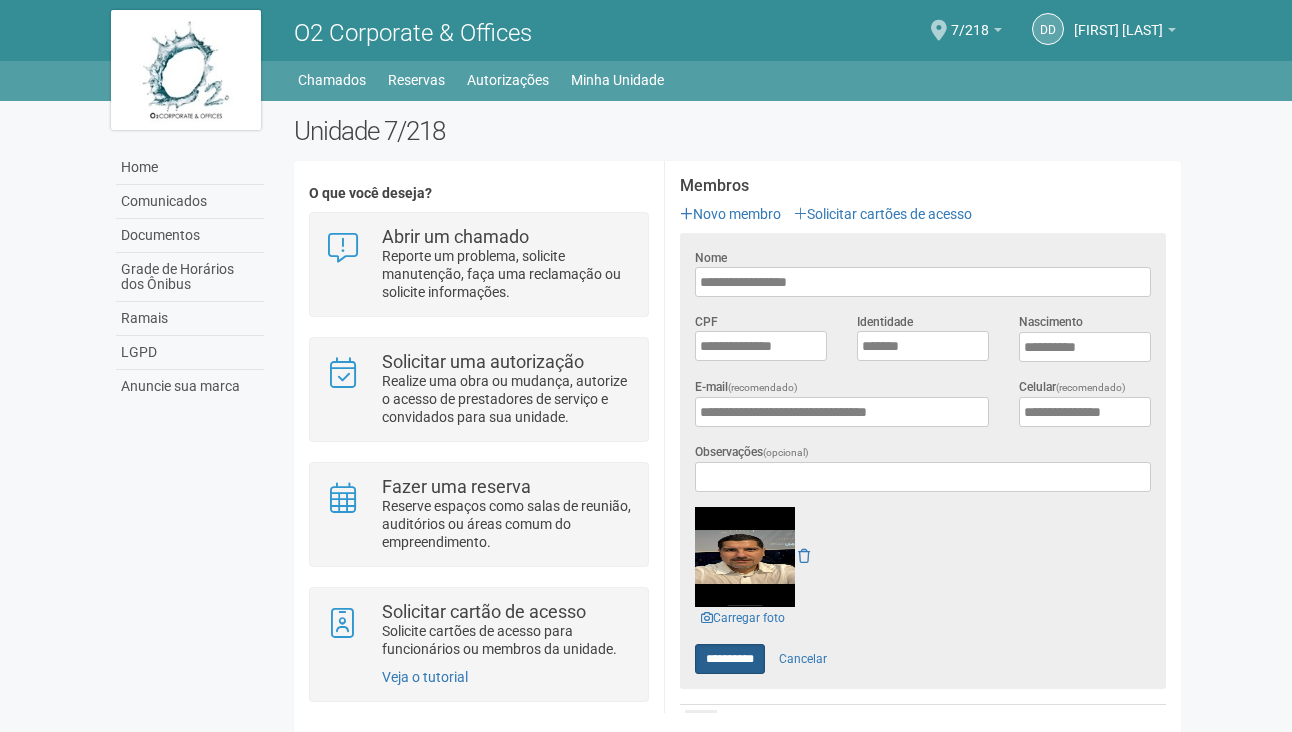 type on "******" 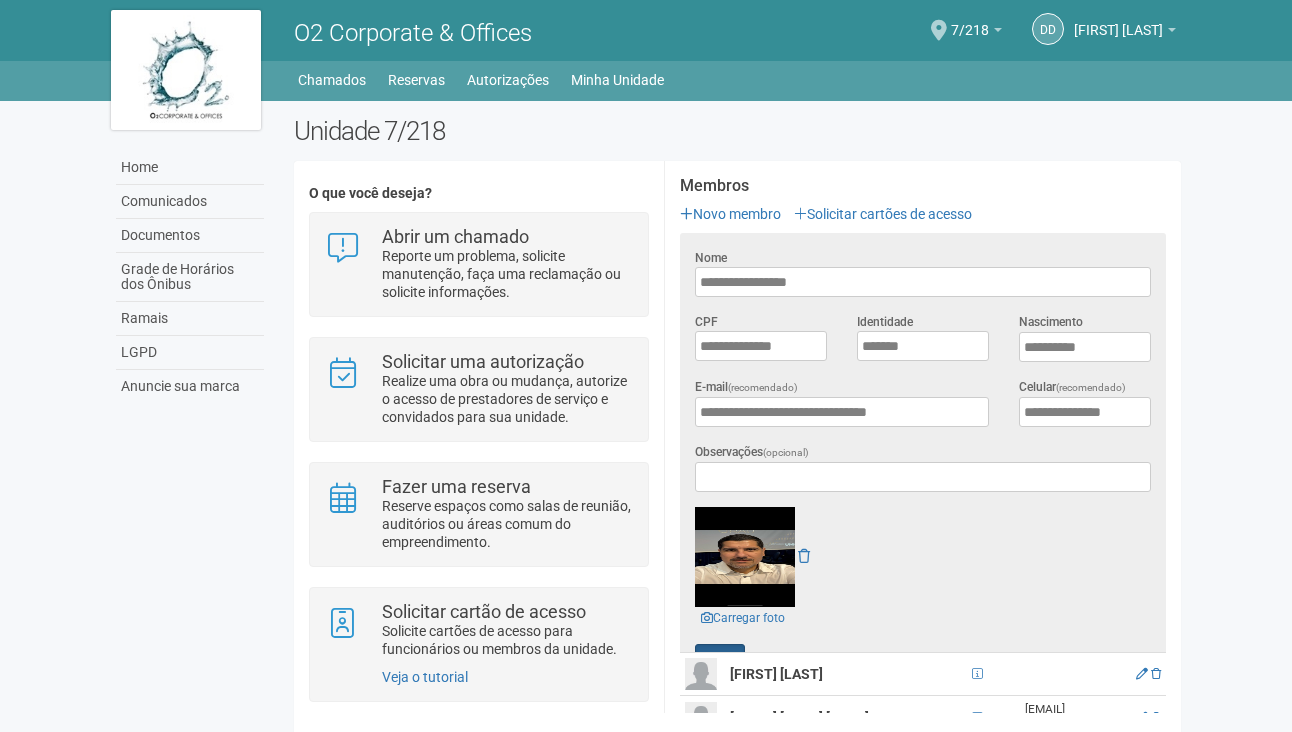 scroll, scrollTop: 0, scrollLeft: 0, axis: both 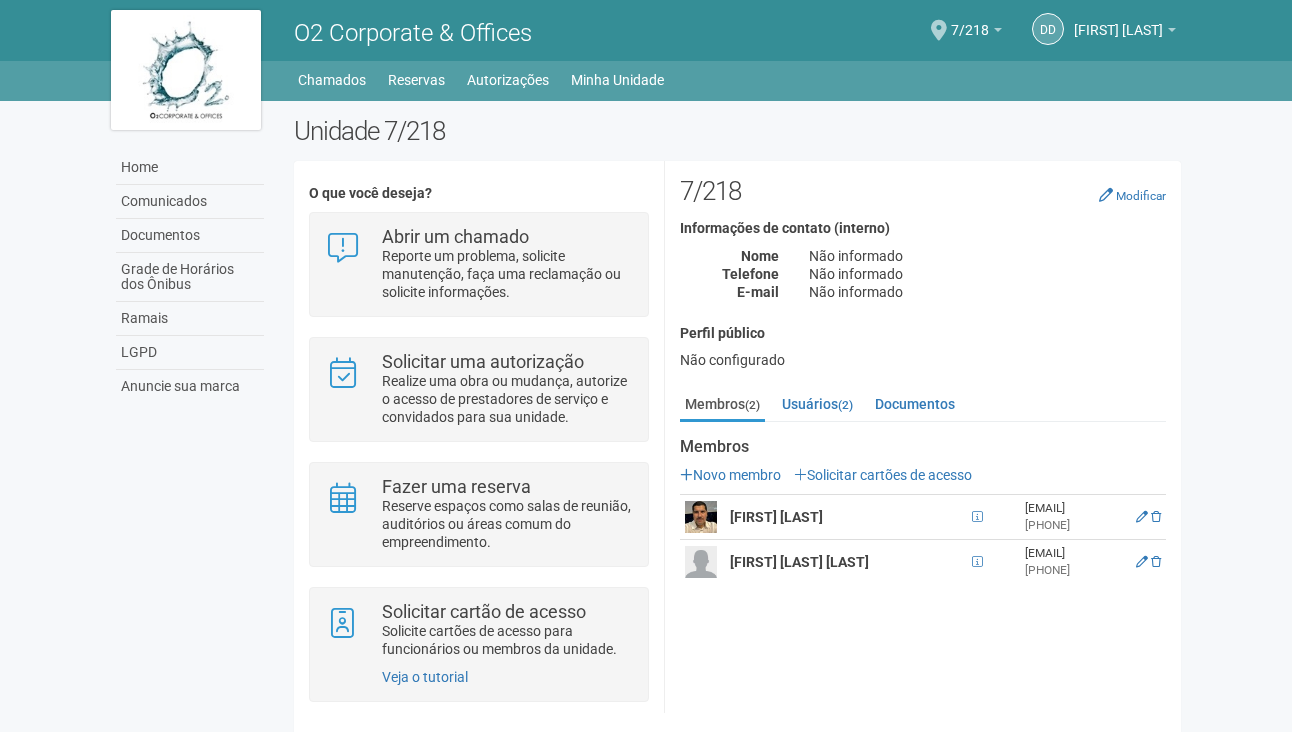 click on "[FIRST] [LAST] [LAST]" at bounding box center (846, 562) 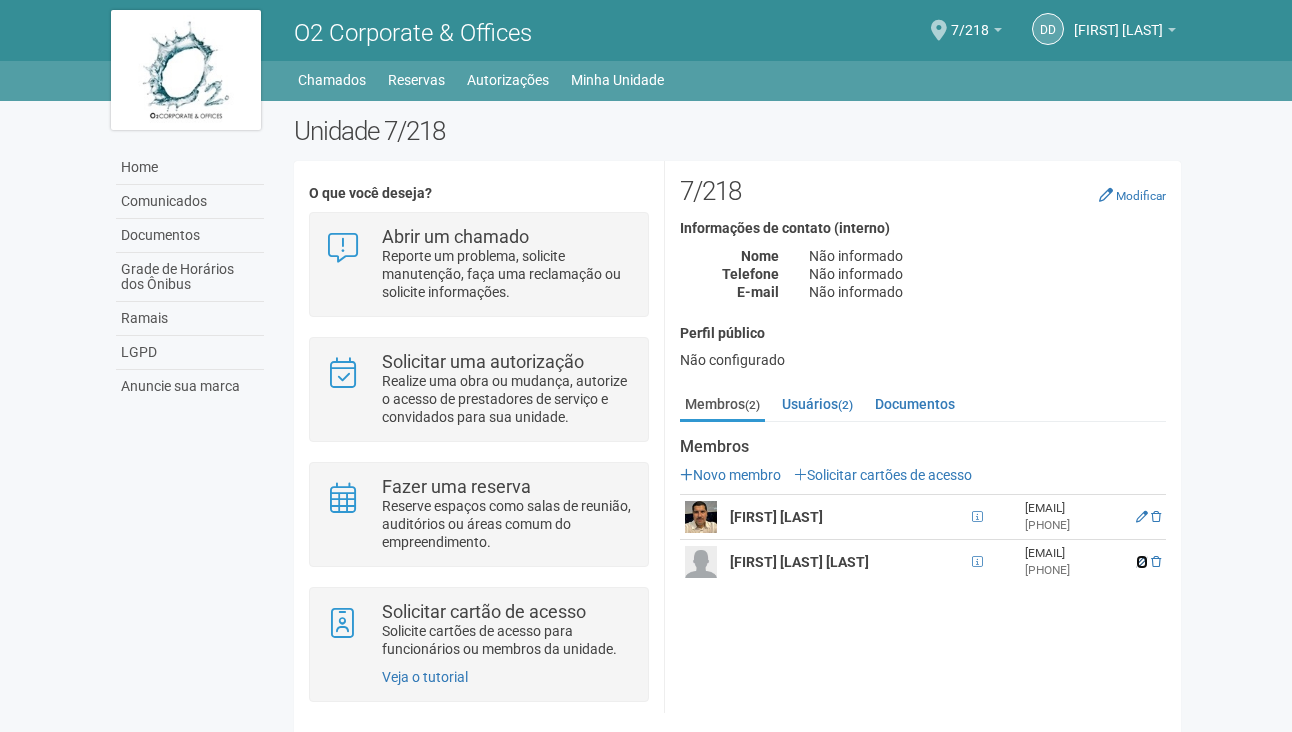 click at bounding box center [1142, 562] 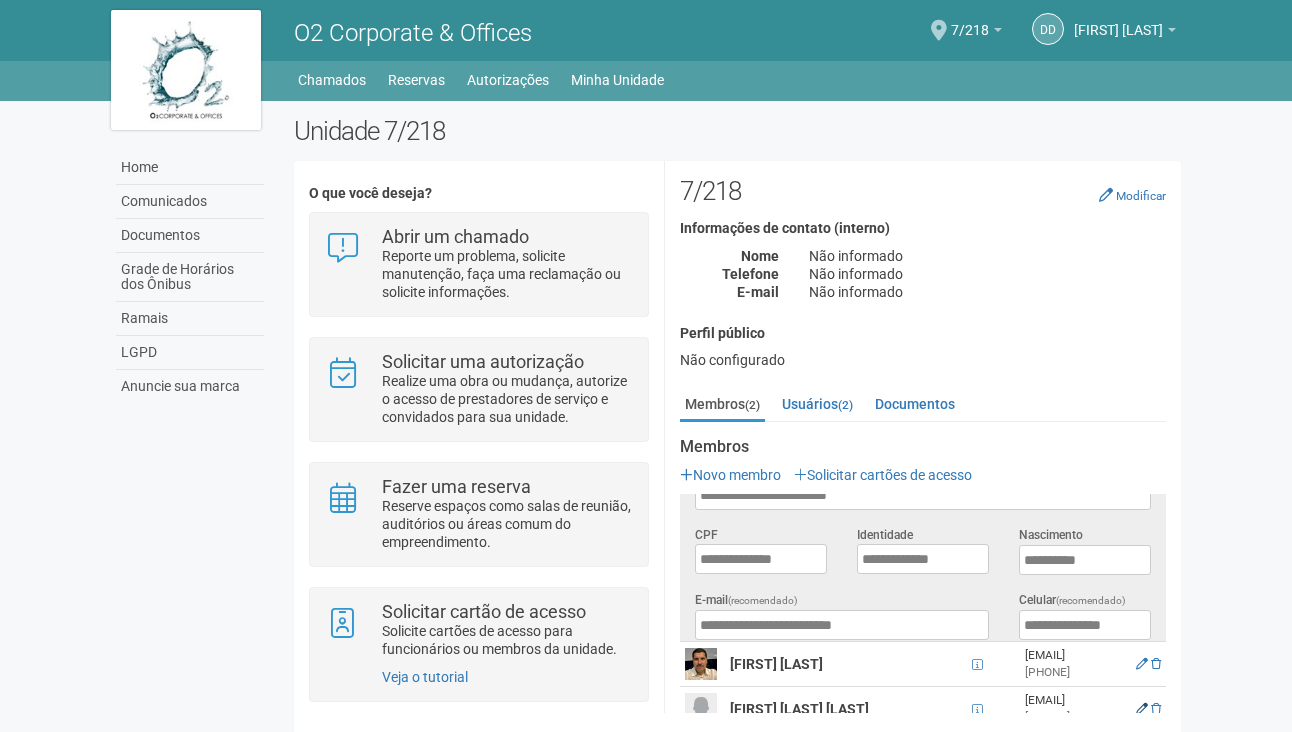 scroll, scrollTop: 0, scrollLeft: 0, axis: both 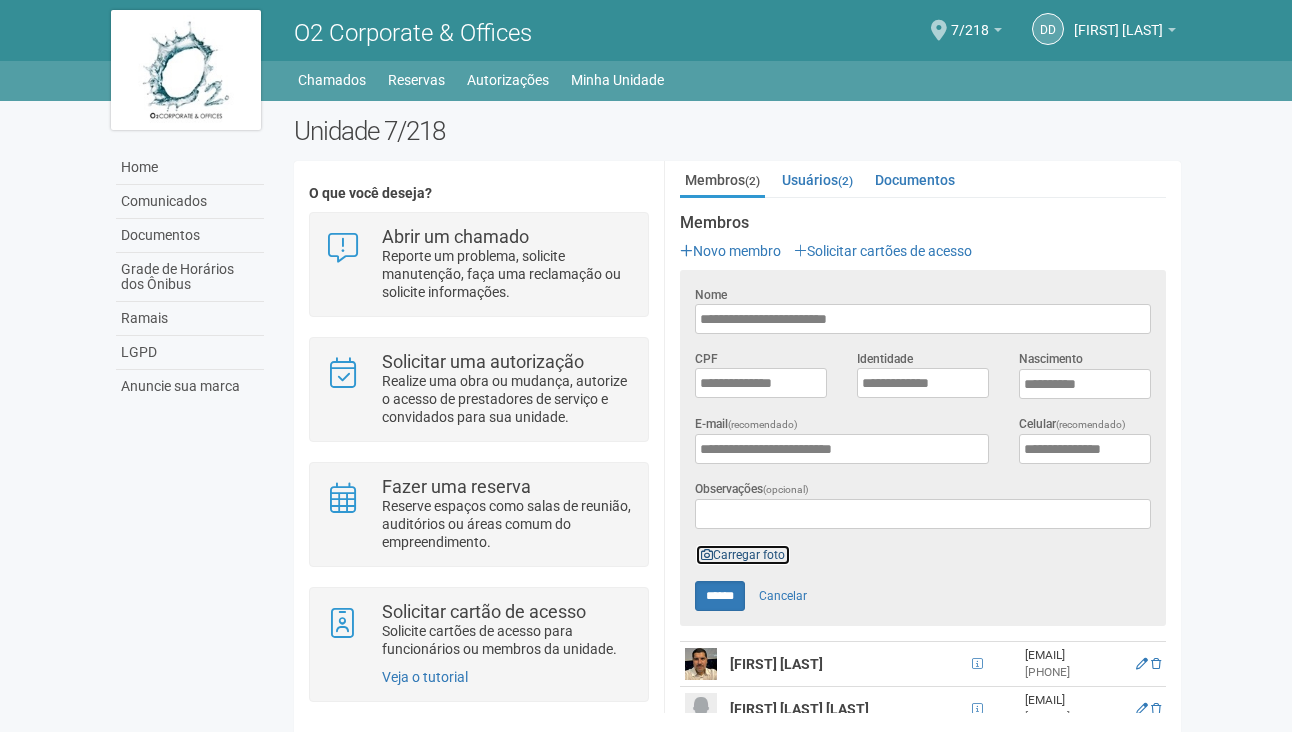 click on "Carregar foto" at bounding box center (743, 555) 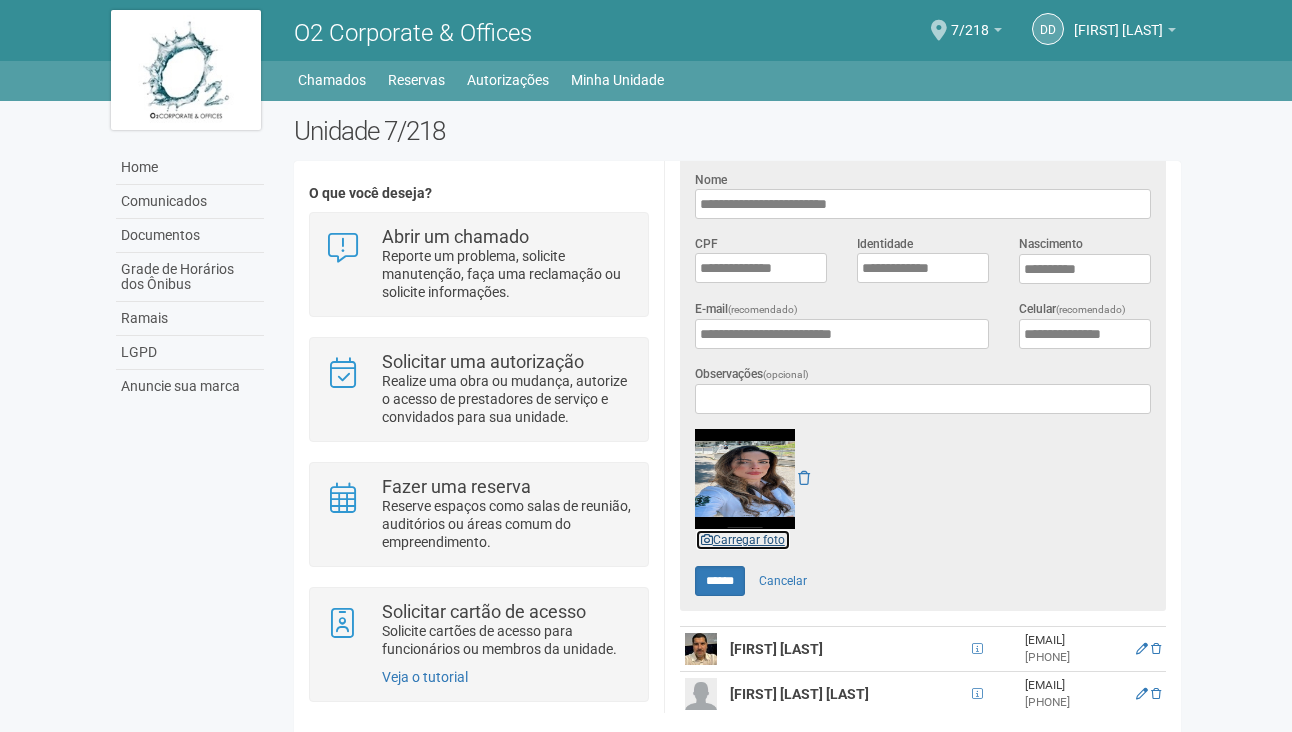 scroll, scrollTop: 349, scrollLeft: 0, axis: vertical 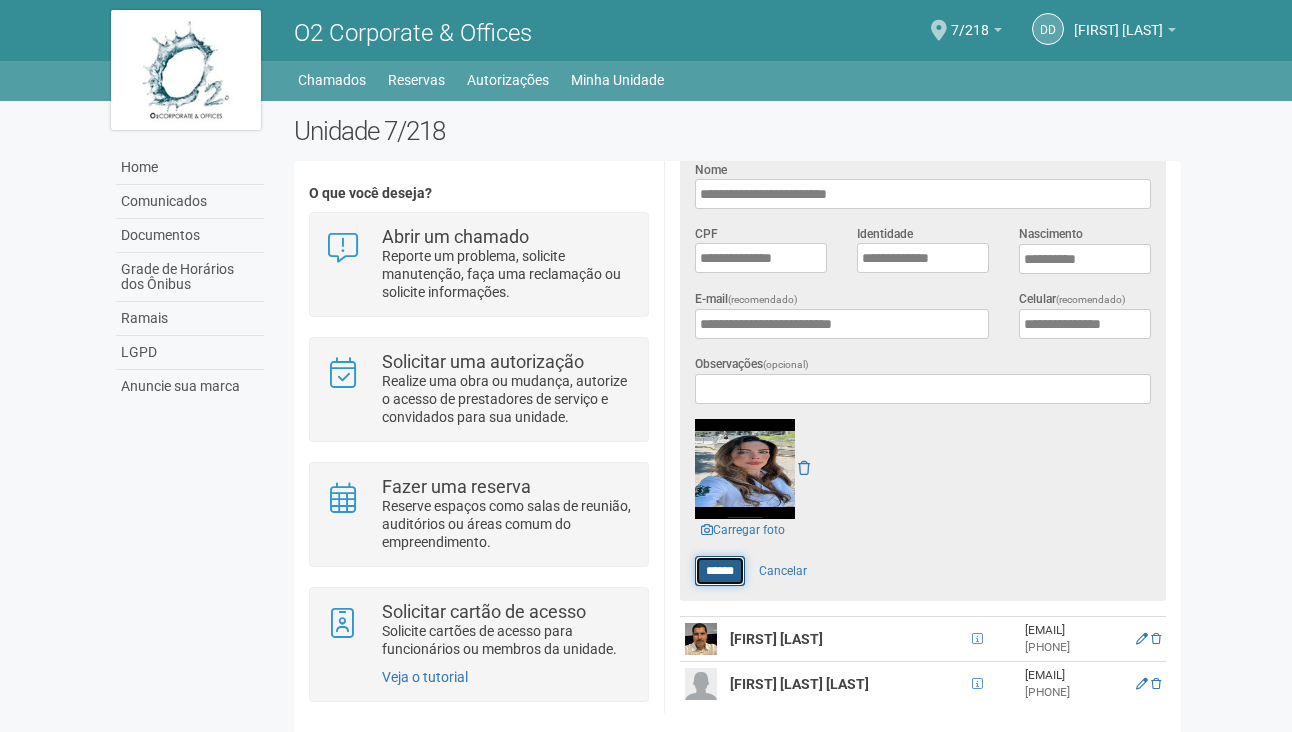 click on "******" at bounding box center [720, 571] 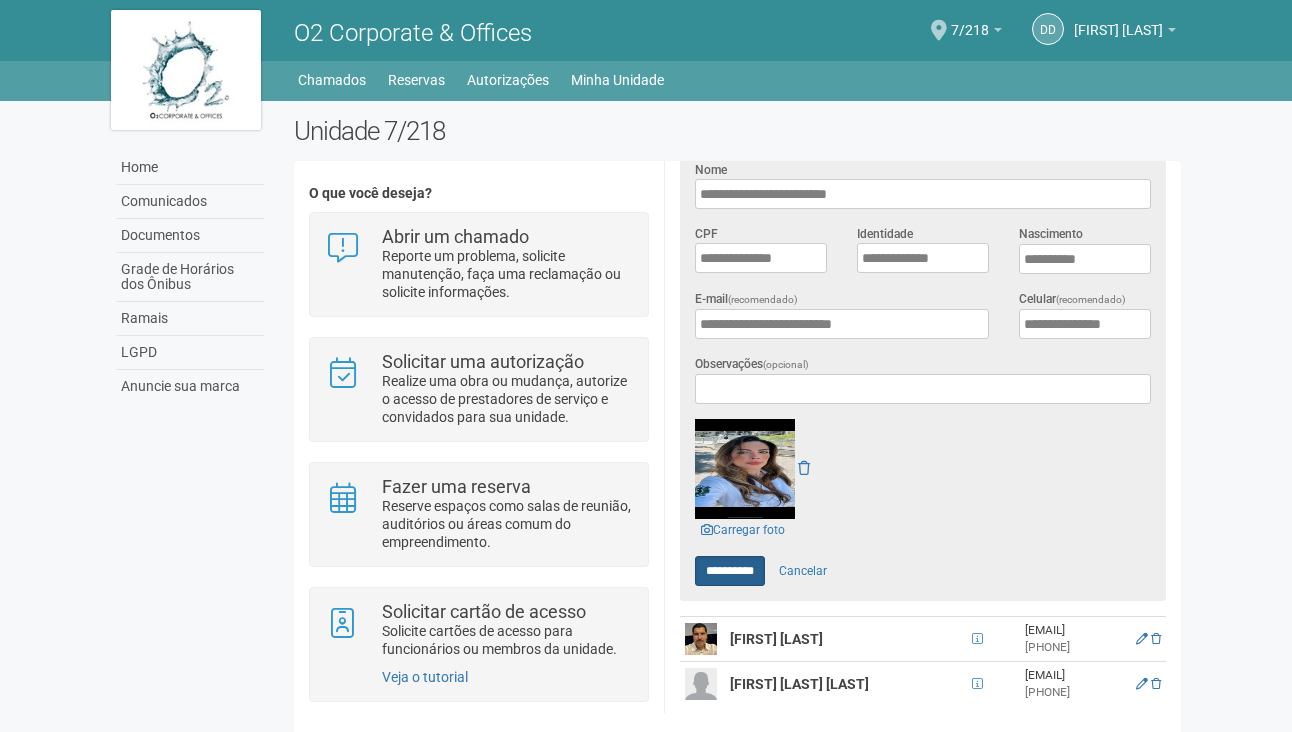type on "******" 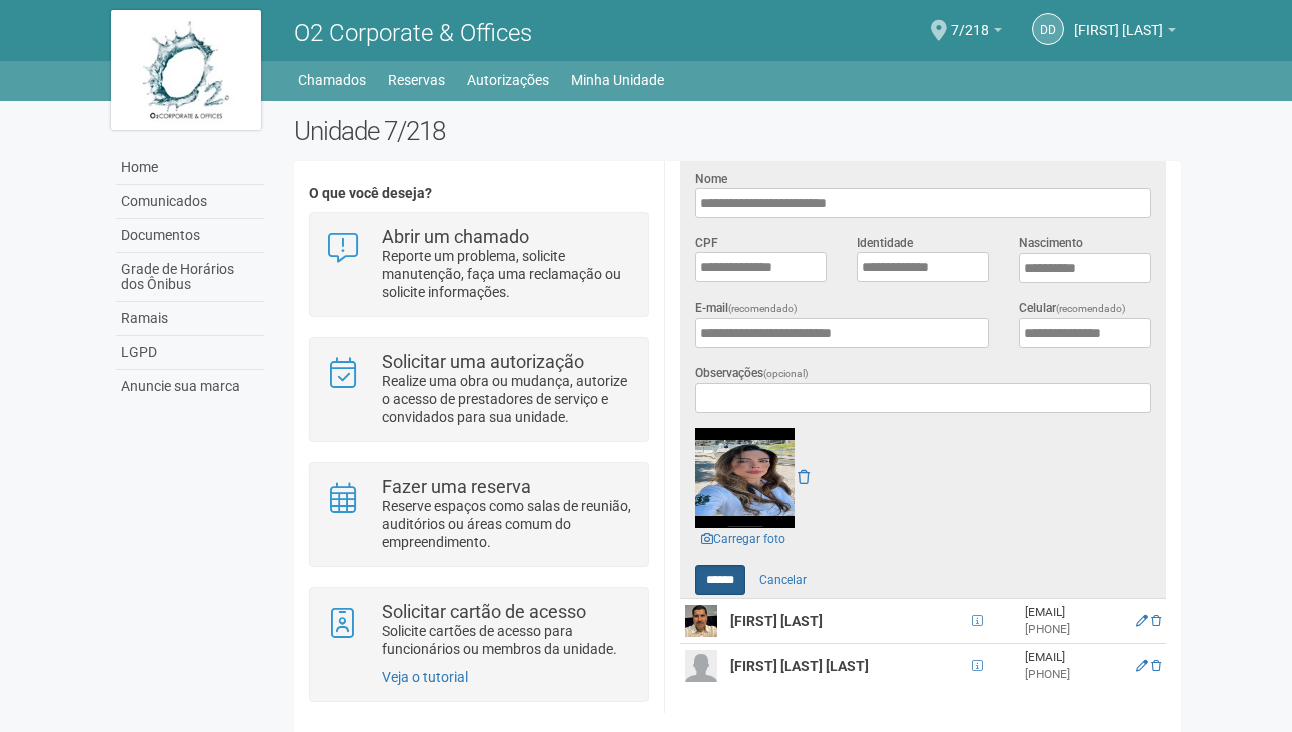 scroll, scrollTop: 0, scrollLeft: 0, axis: both 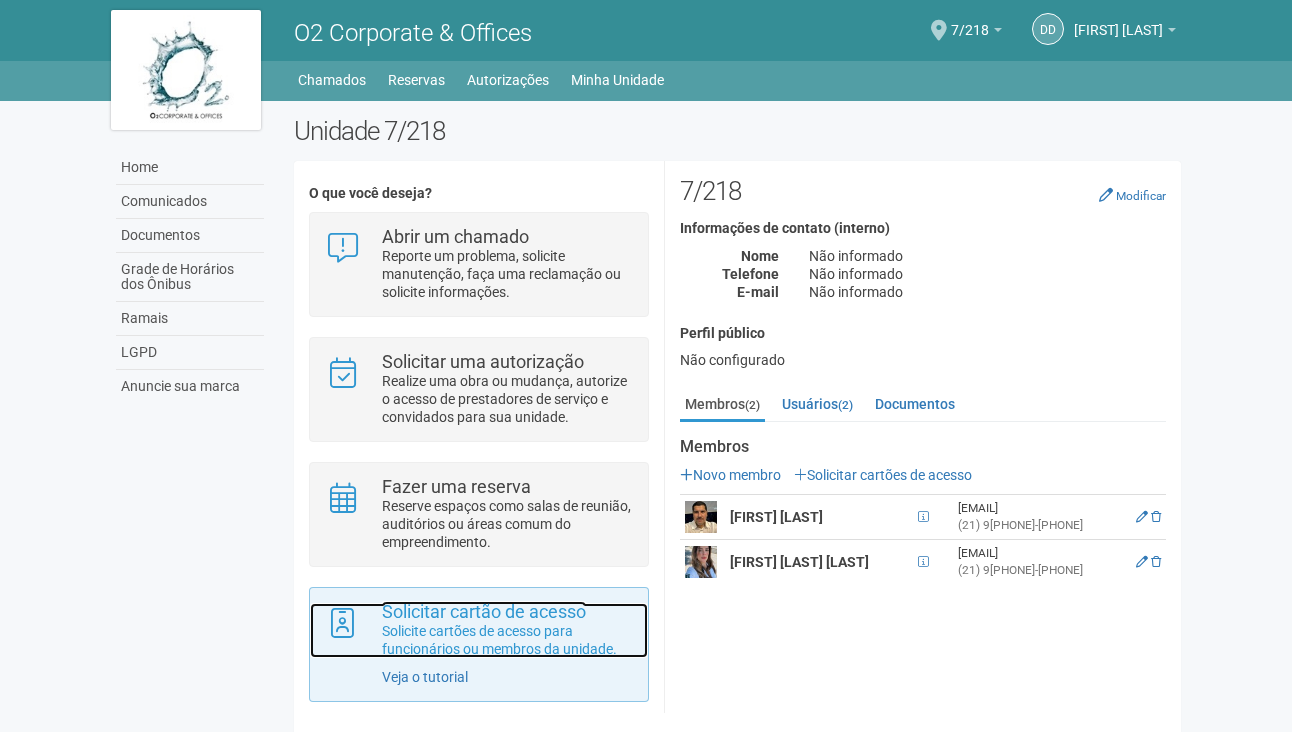 click on "Solicite cartões de acesso para funcionários ou membros da unidade." at bounding box center (507, 640) 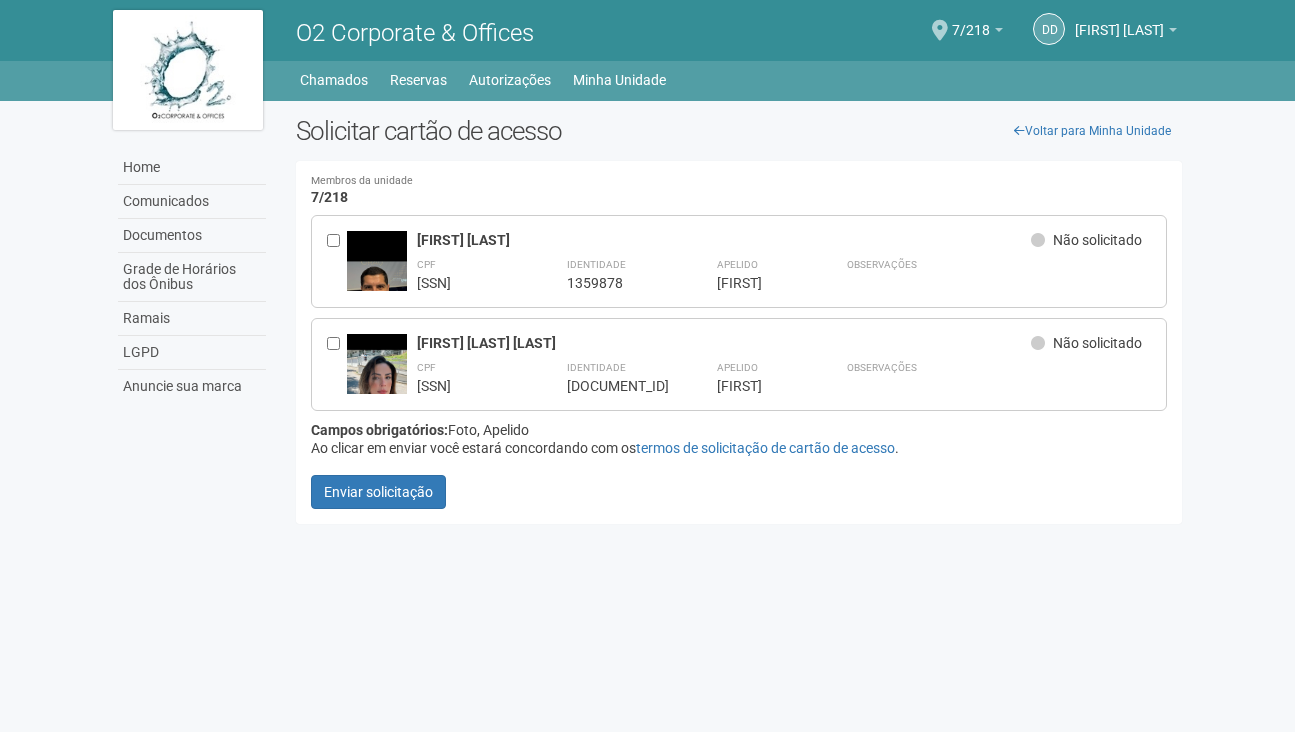 scroll, scrollTop: 0, scrollLeft: 0, axis: both 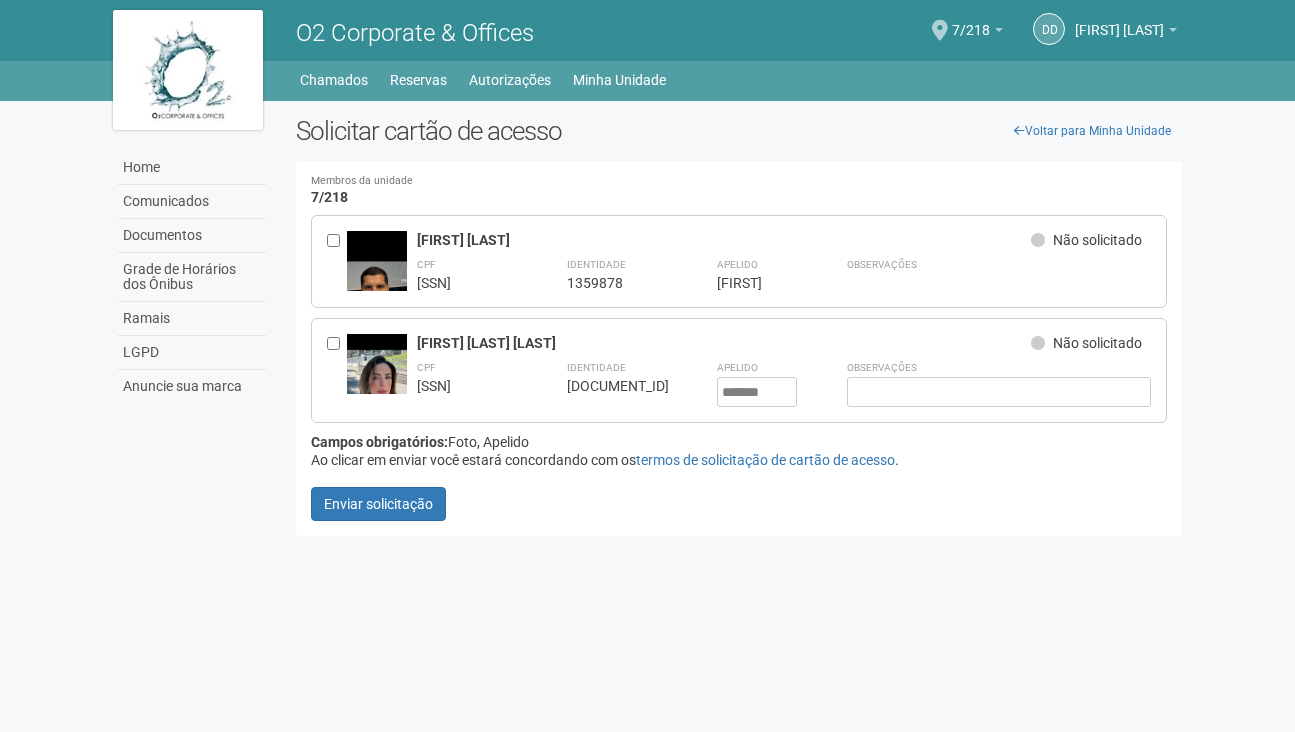 click at bounding box center [337, 261] 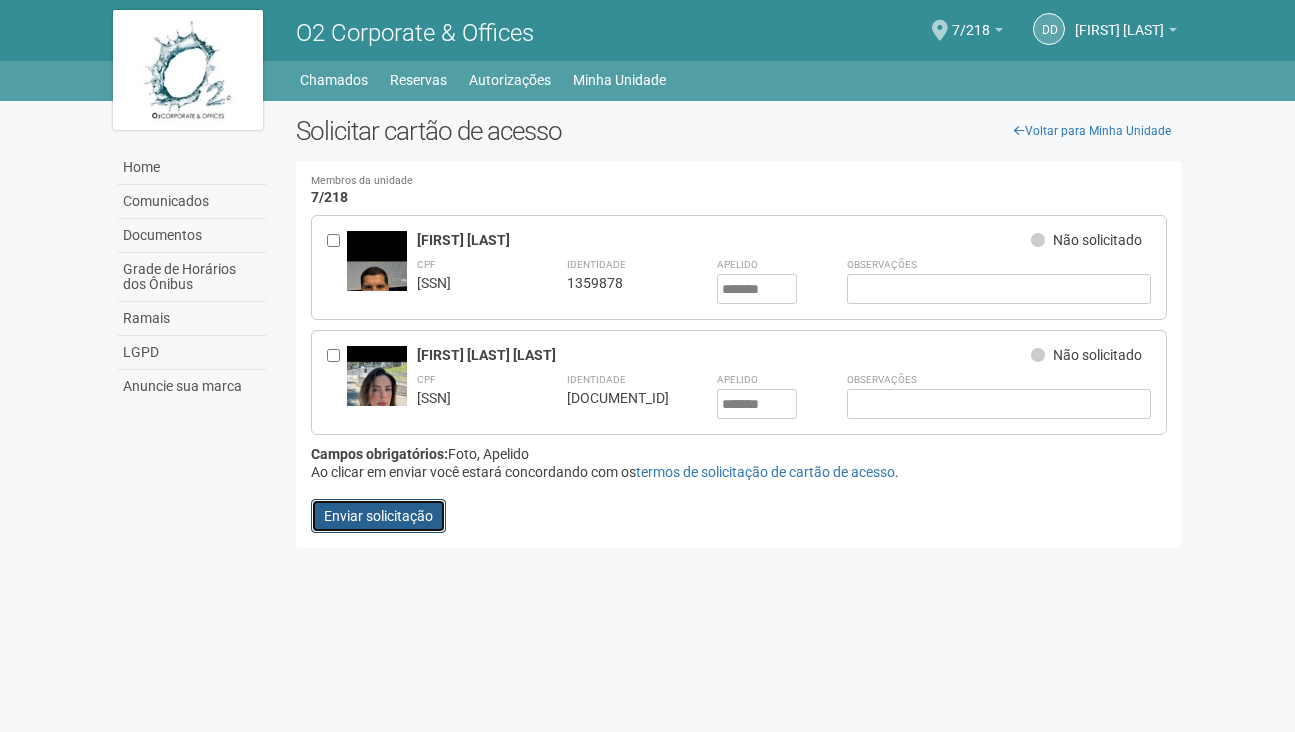 click on "Enviar solicitação" at bounding box center [378, 516] 